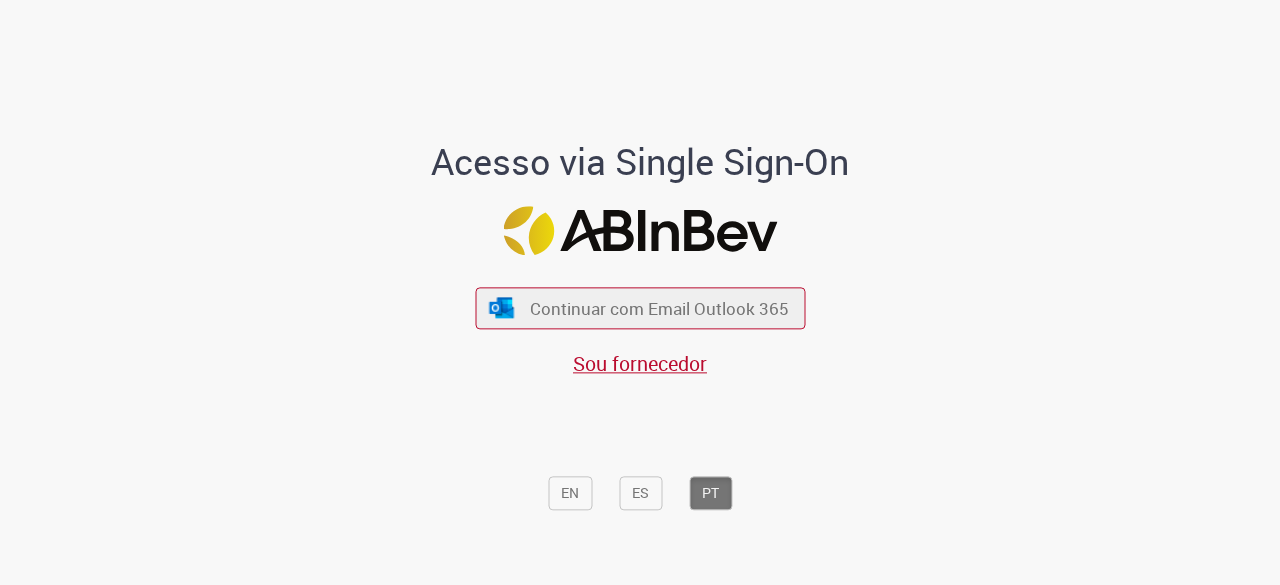 scroll, scrollTop: 0, scrollLeft: 0, axis: both 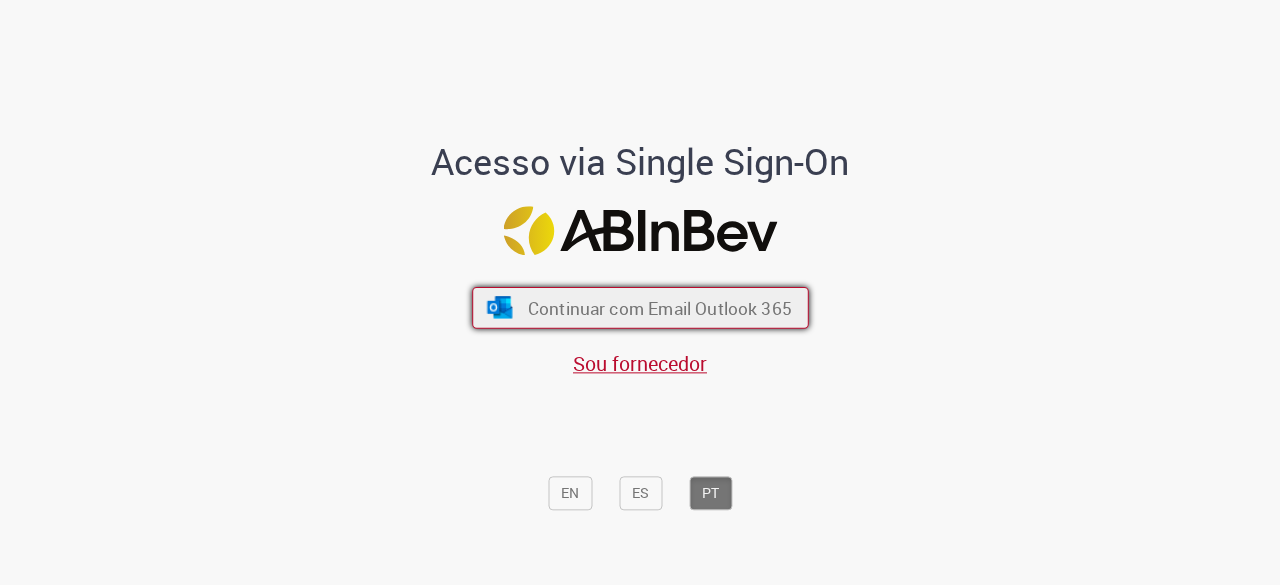 click on "Continuar com Email Outlook 365" at bounding box center (640, 308) 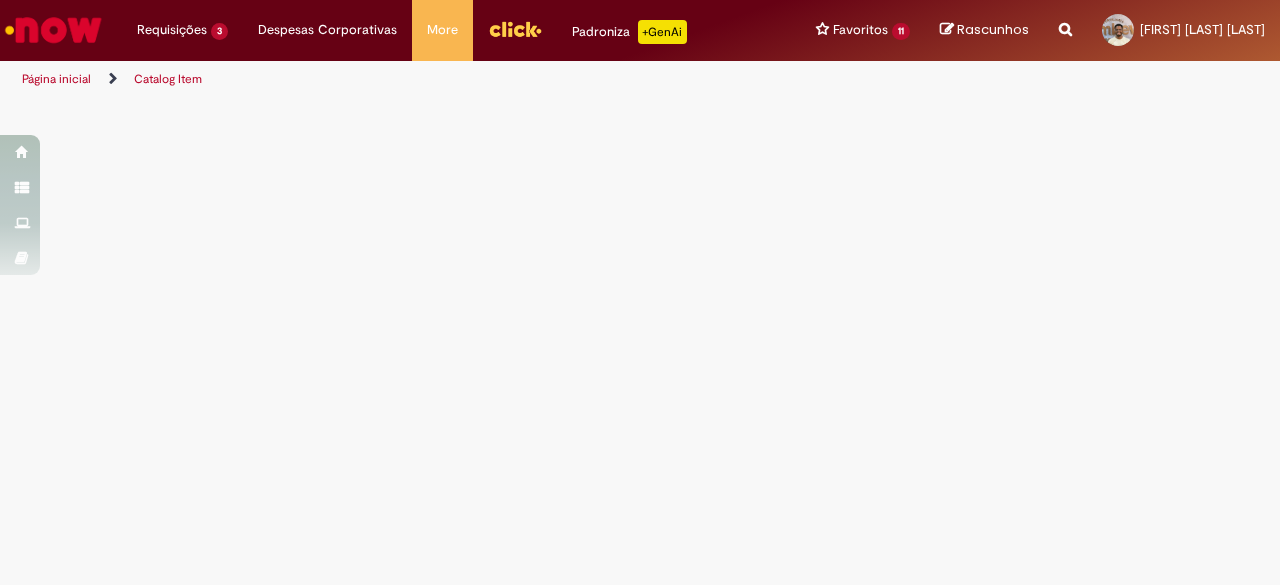 scroll, scrollTop: 0, scrollLeft: 0, axis: both 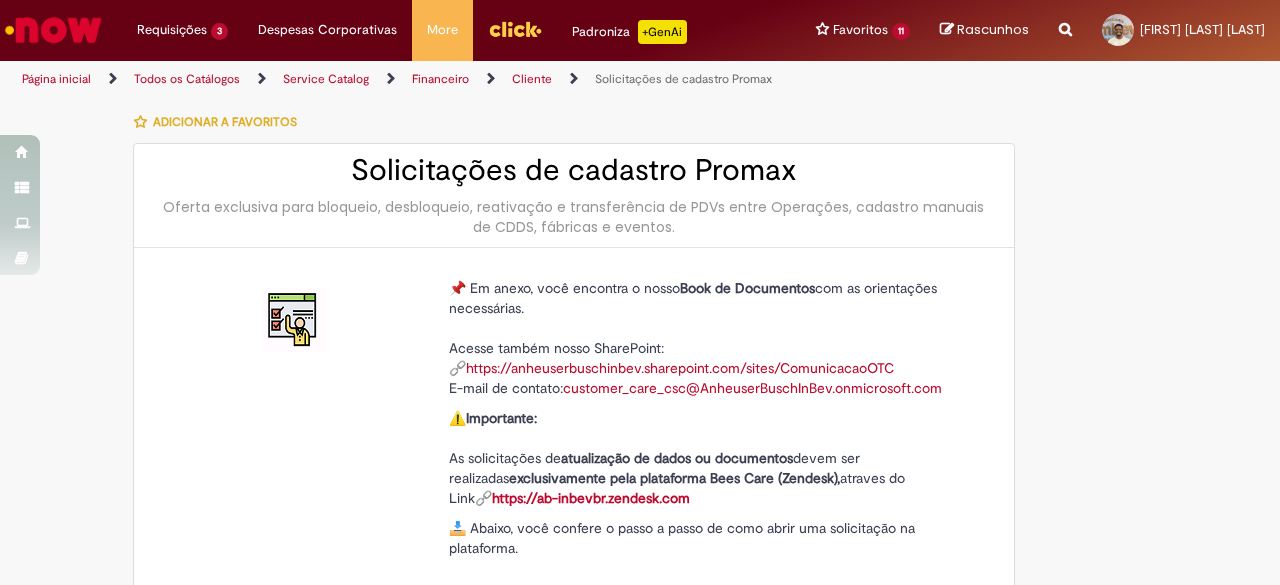 type on "********" 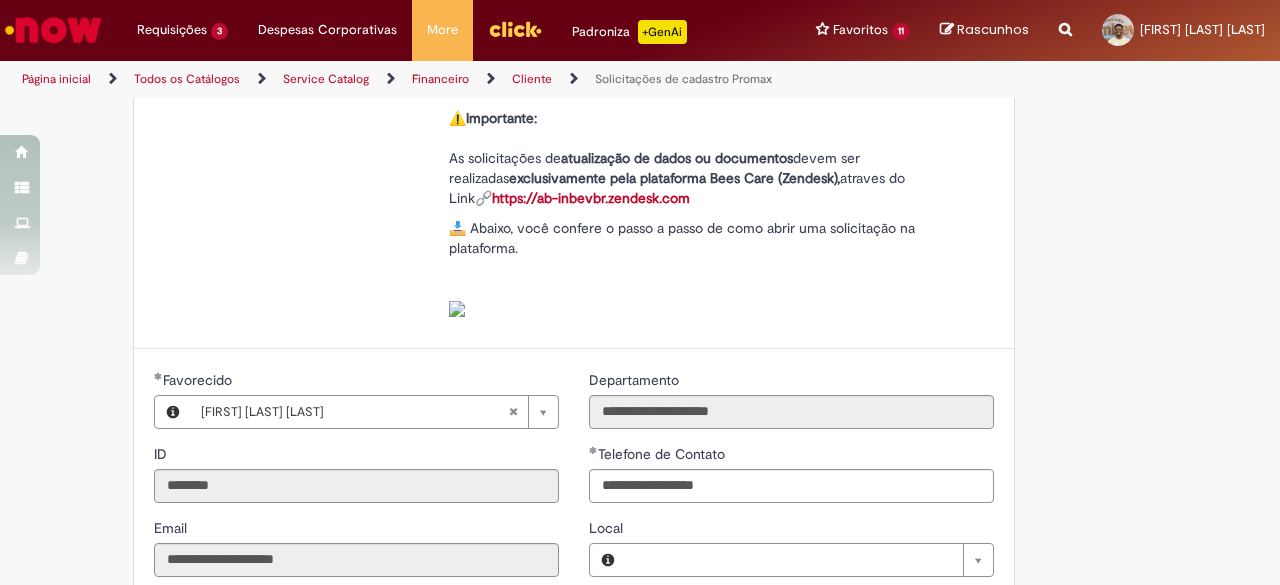type on "**********" 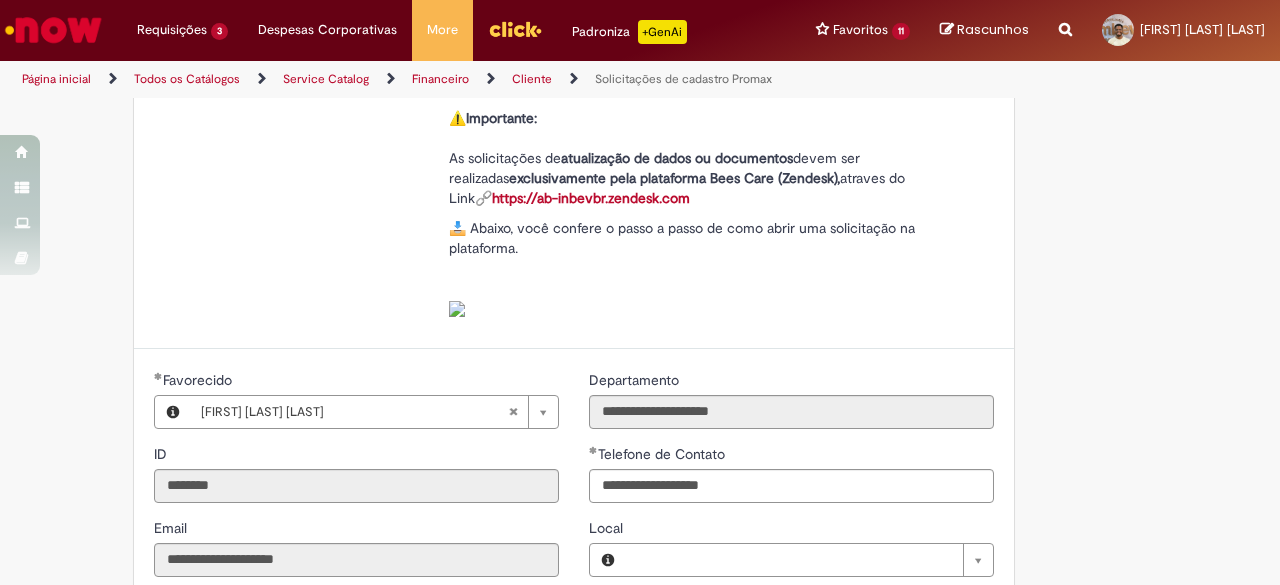 type on "**********" 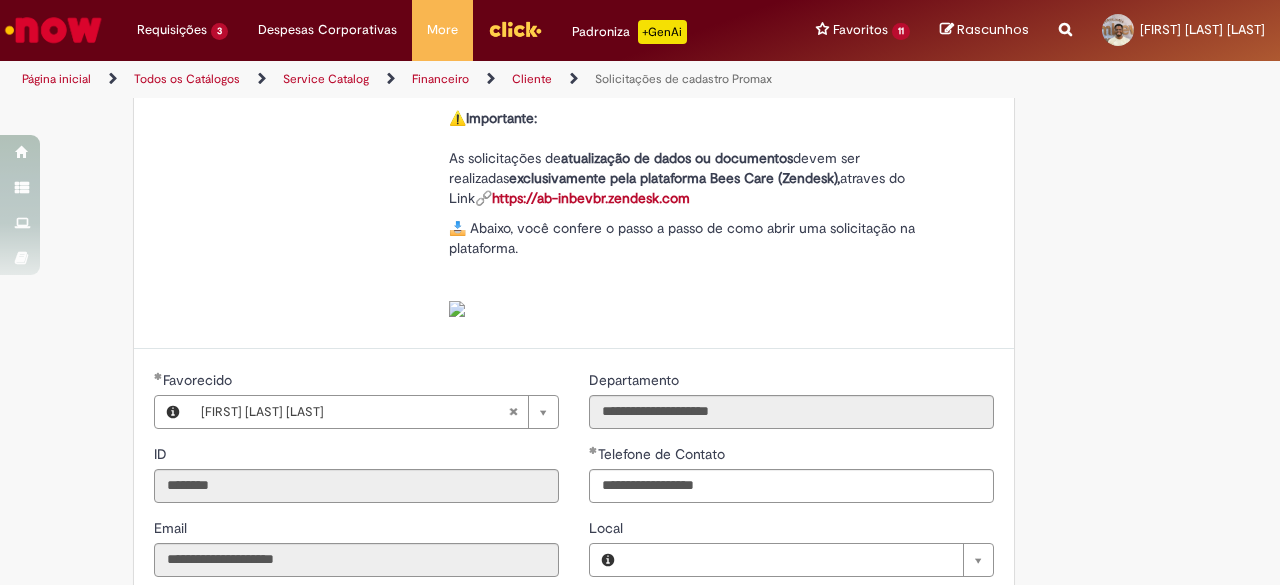 type on "**********" 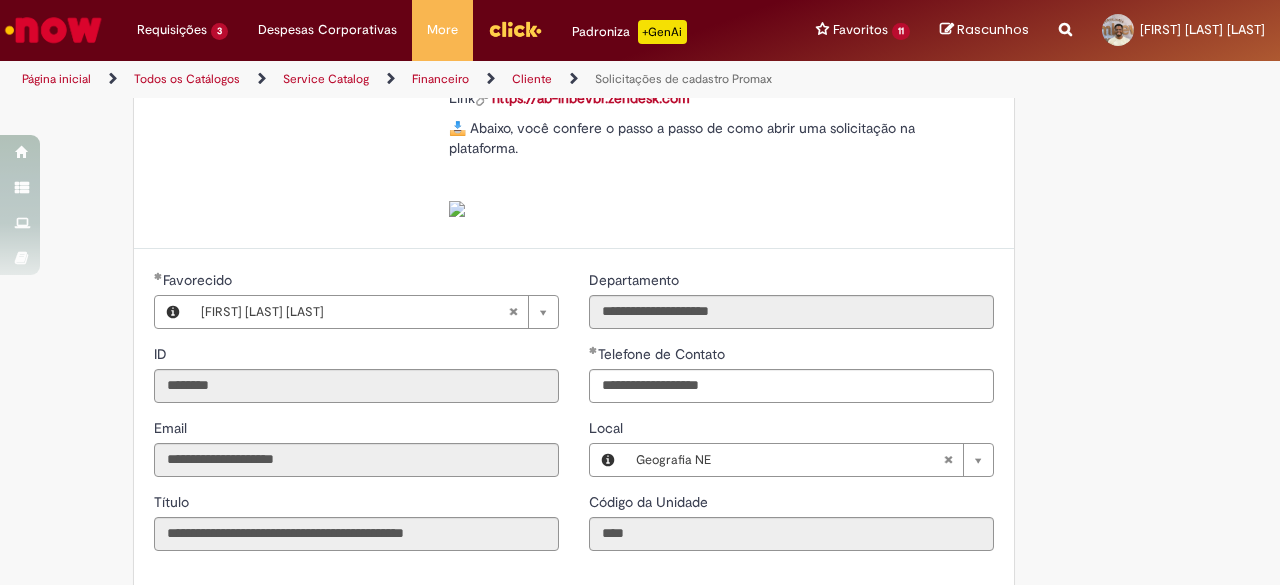 scroll, scrollTop: 700, scrollLeft: 0, axis: vertical 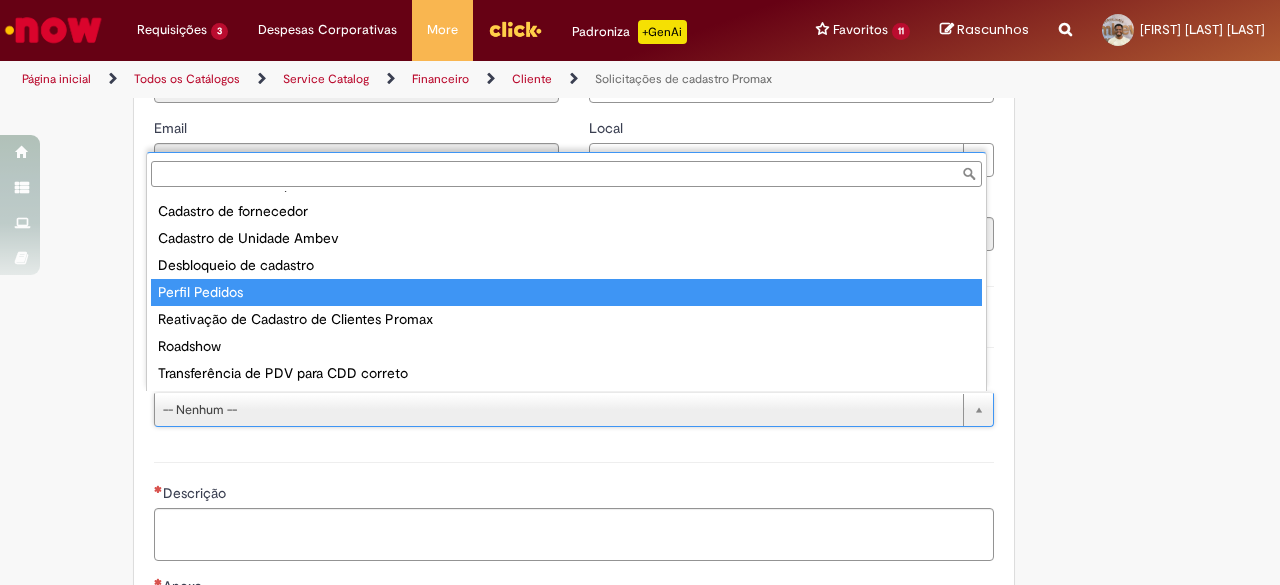 type on "**********" 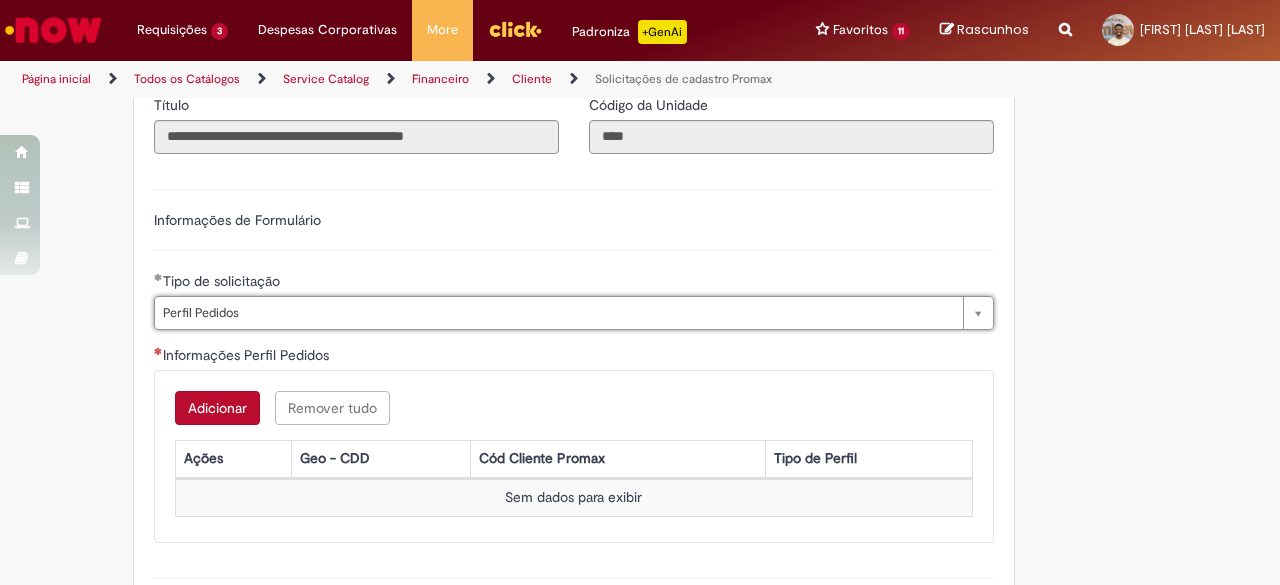scroll, scrollTop: 900, scrollLeft: 0, axis: vertical 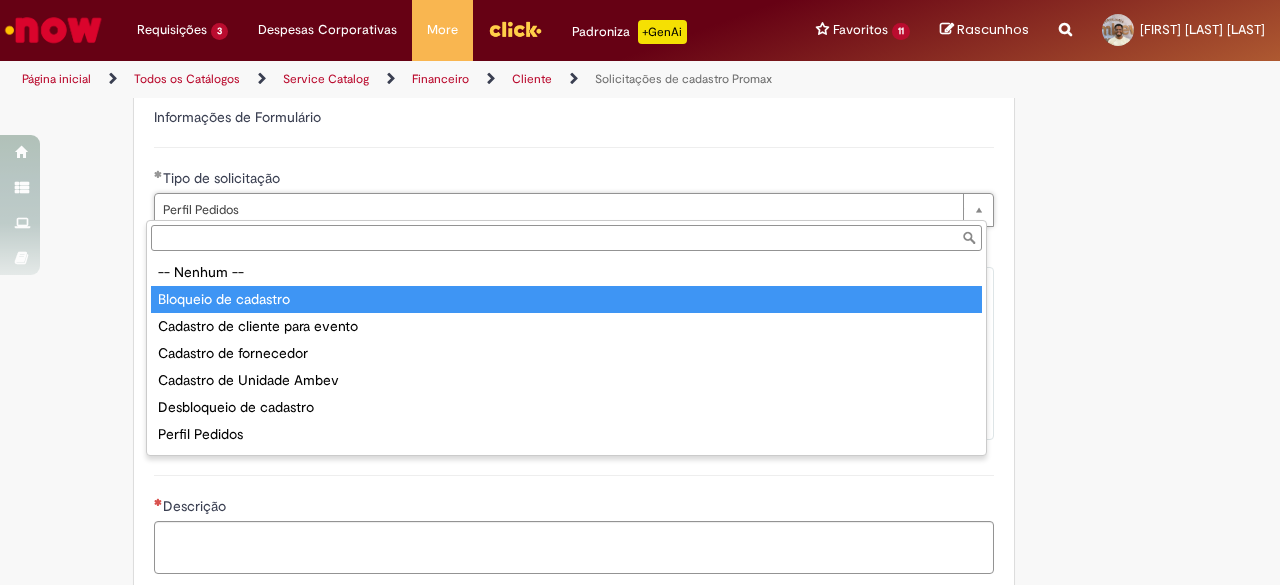 type on "**********" 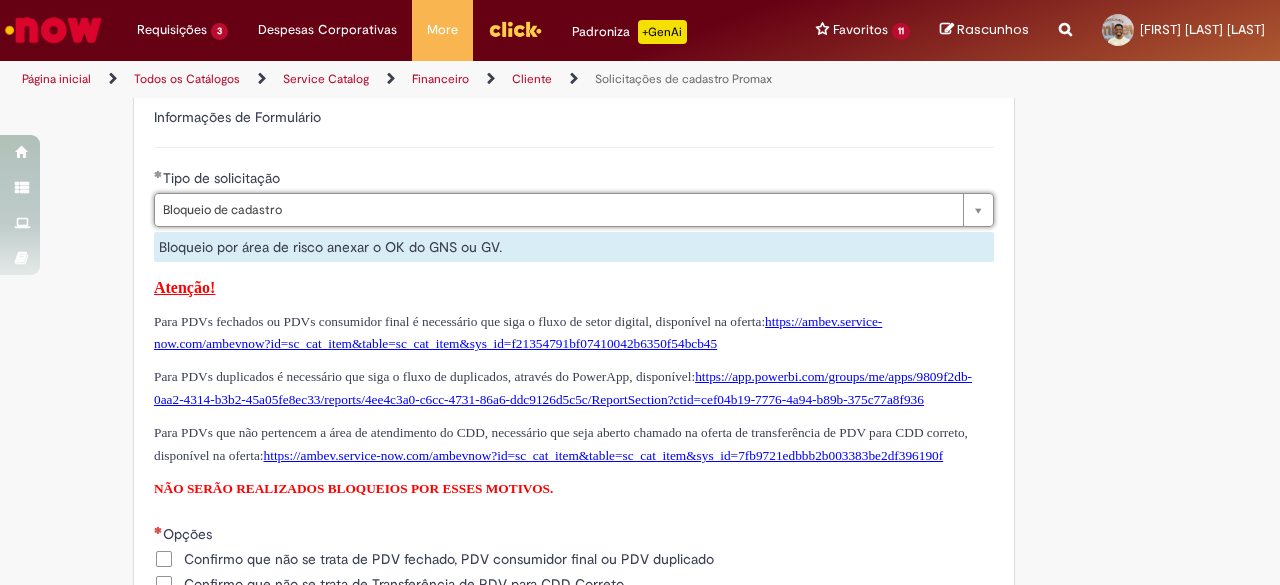 scroll, scrollTop: 0, scrollLeft: 83, axis: horizontal 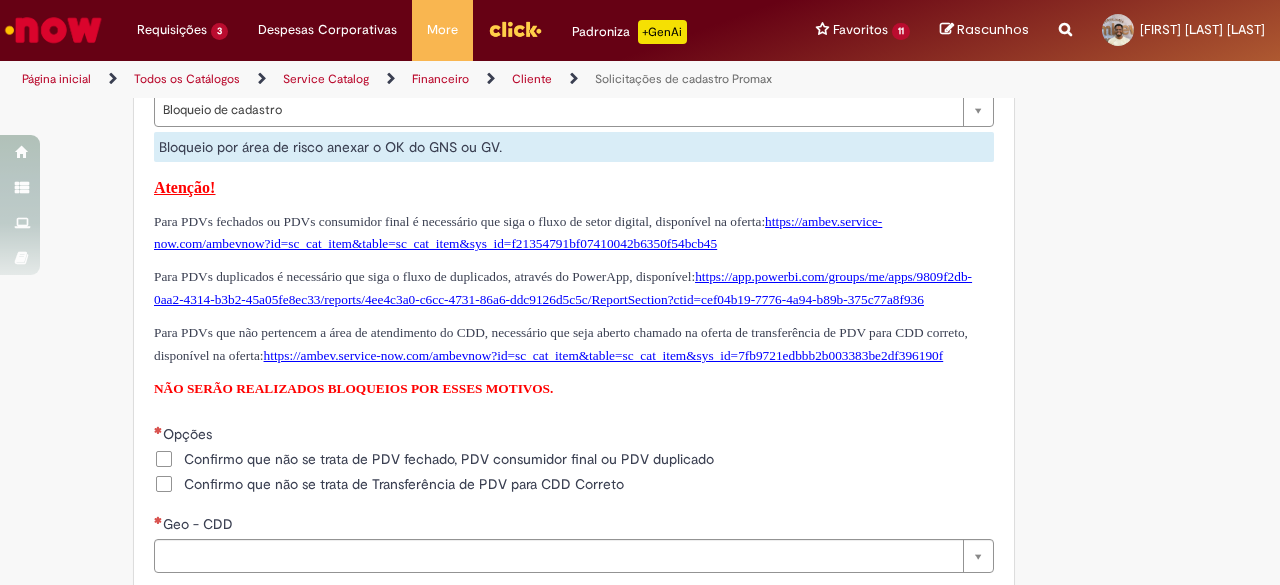 click on "Para PDVs duplicados é necessário que siga o fluxo de duplicados, através do PowerApp, disponível:  https://app.powerbi.com/groups/me/apps/9809f2db-0aa2-4314-b3b2-45a05fe8ec33/reports/4ee4c3a0-c6cc-4731-86a6-ddc9126d5c5c/ReportSection?ctid=cef04b19-7776-4a94-b89b-375c77a8f936" at bounding box center [563, 288] 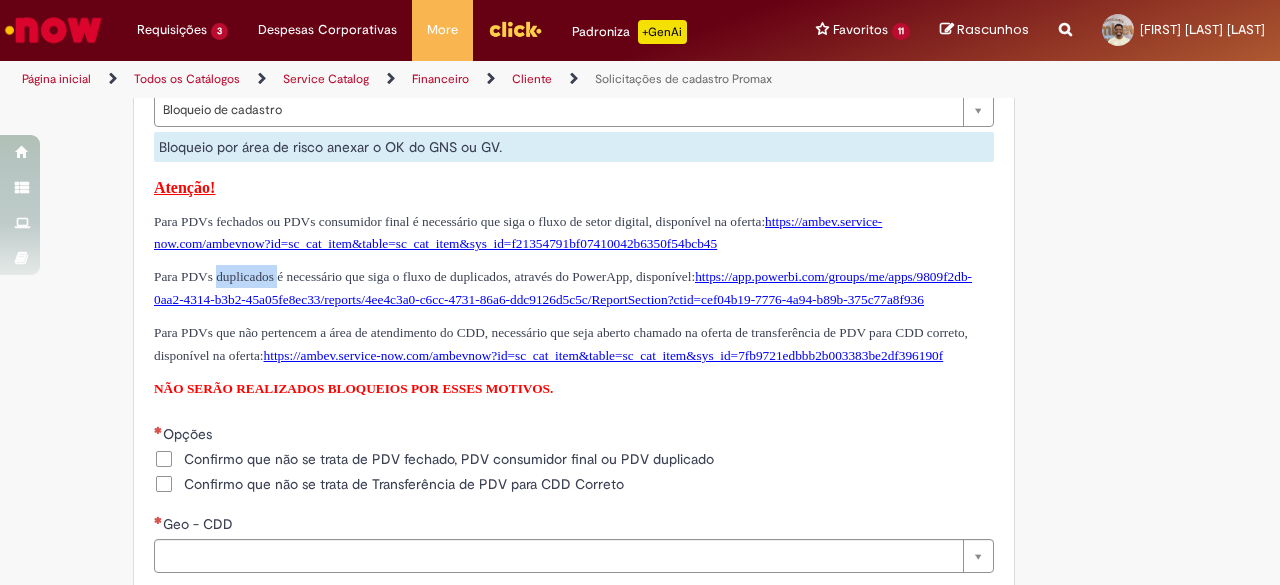 click on "Para PDVs duplicados é necessário que siga o fluxo de duplicados, através do PowerApp, disponível:  https://app.powerbi.com/groups/me/apps/9809f2db-0aa2-4314-b3b2-45a05fe8ec33/reports/4ee4c3a0-c6cc-4731-86a6-ddc9126d5c5c/ReportSection?ctid=cef04b19-7776-4a94-b89b-375c77a8f936" at bounding box center (563, 288) 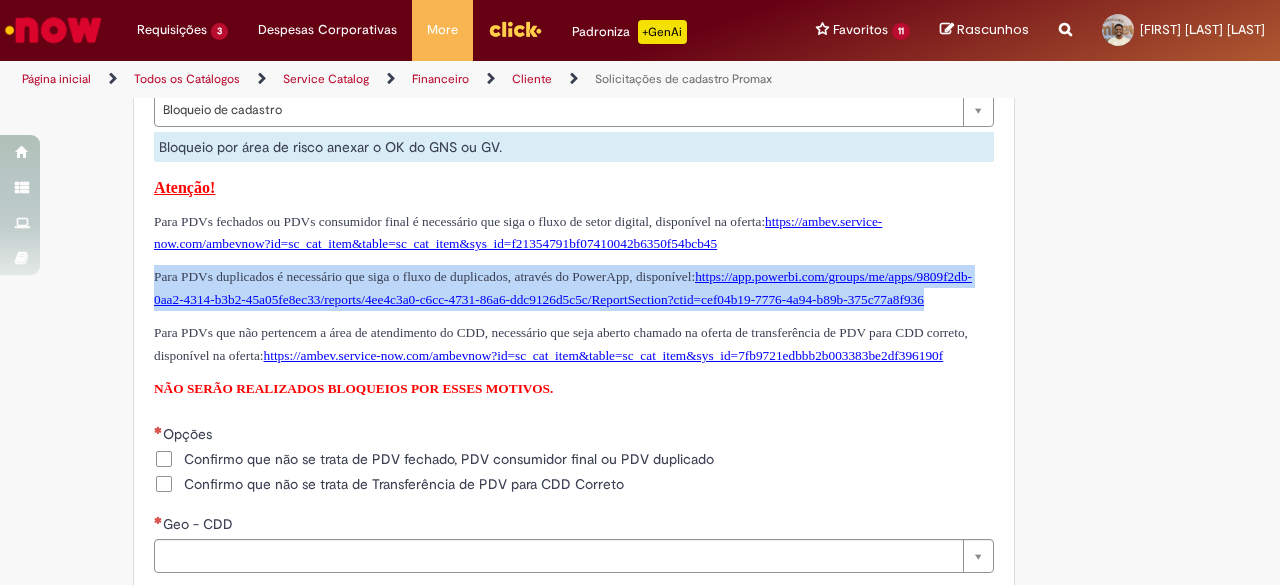 click on "Para PDVs duplicados é necessário que siga o fluxo de duplicados, através do PowerApp, disponível:  https://app.powerbi.com/groups/me/apps/9809f2db-0aa2-4314-b3b2-45a05fe8ec33/reports/4ee4c3a0-c6cc-4731-86a6-ddc9126d5c5c/ReportSection?ctid=cef04b19-7776-4a94-b89b-375c77a8f936" at bounding box center [563, 288] 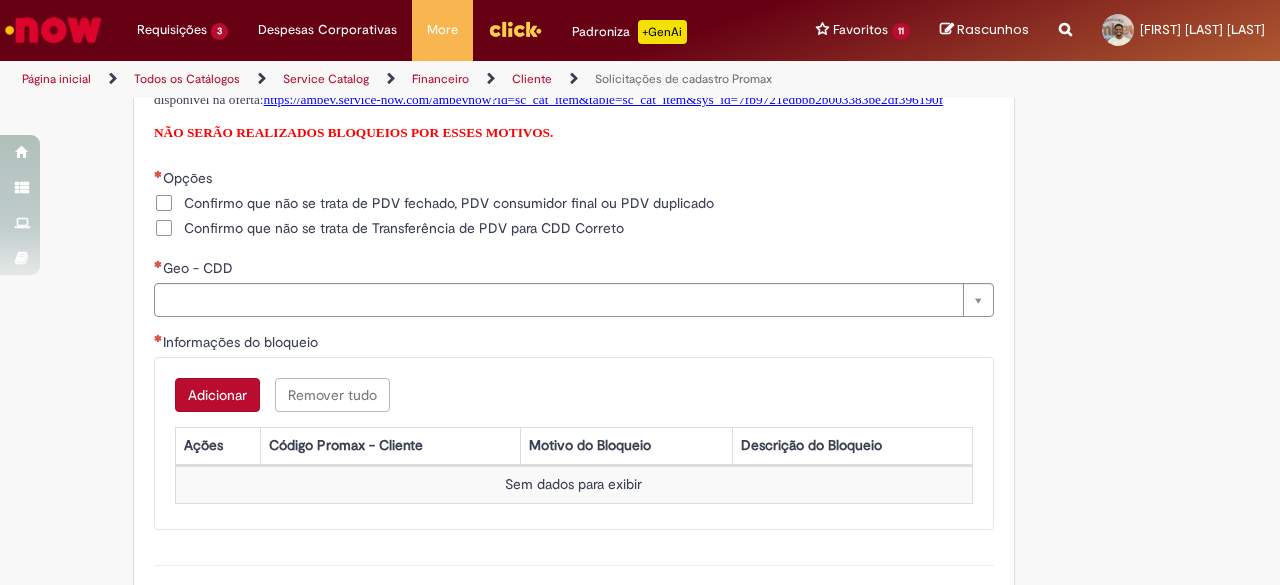 scroll, scrollTop: 1300, scrollLeft: 0, axis: vertical 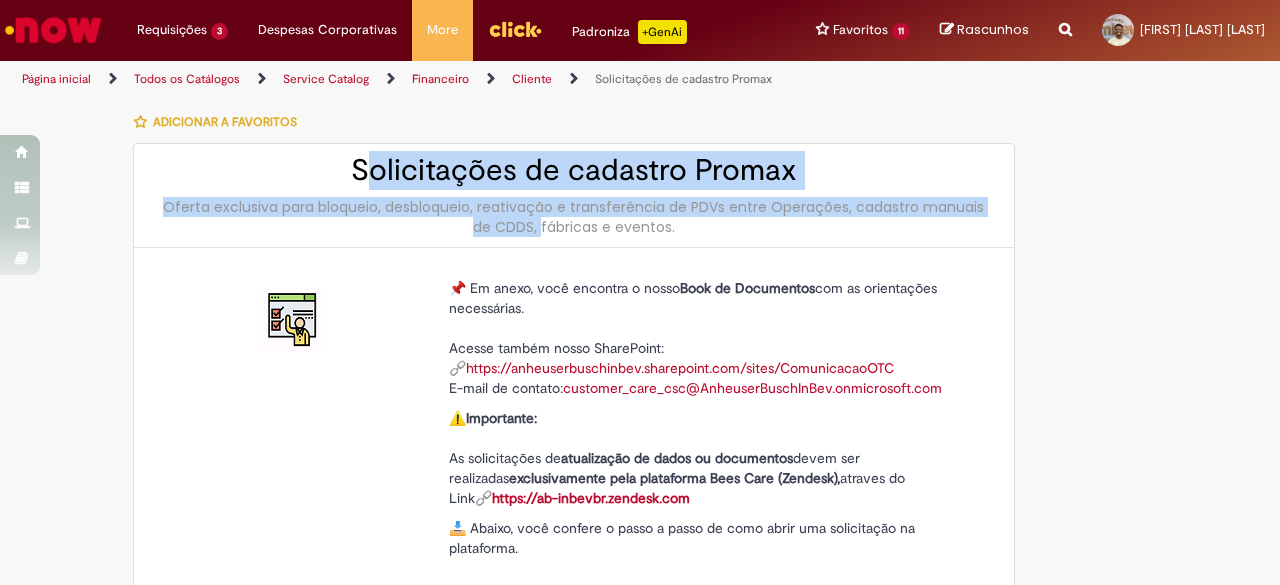 drag, startPoint x: 361, startPoint y: 177, endPoint x: 993, endPoint y: 199, distance: 632.3828 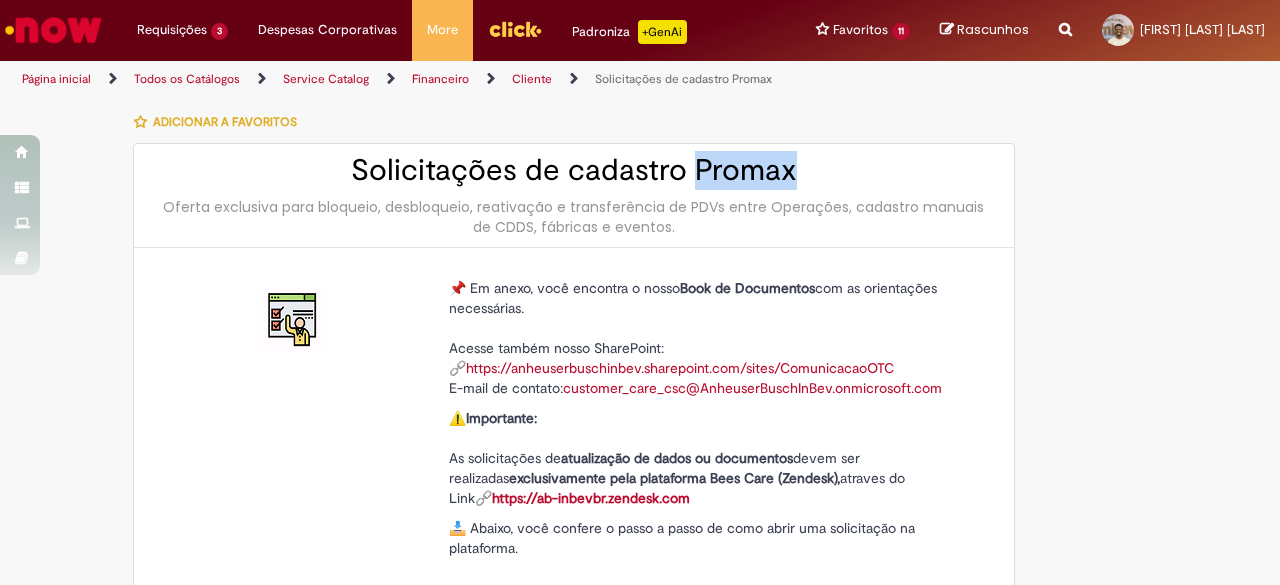 click on "Solicitações de cadastro Promax" at bounding box center (574, 170) 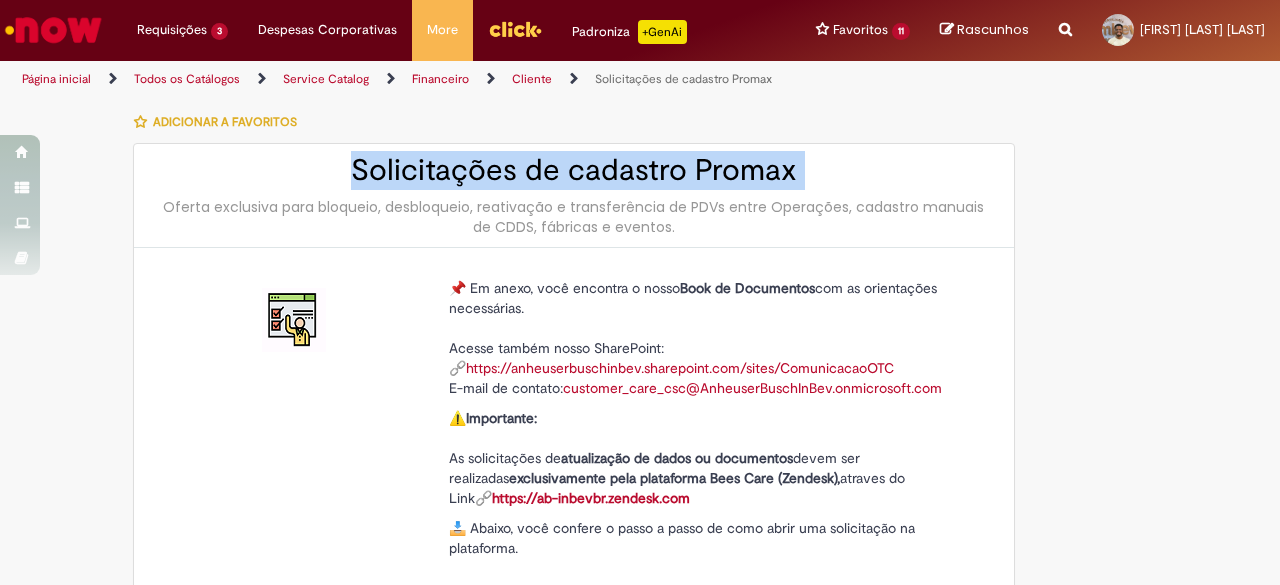 click on "Solicitações de cadastro Promax" at bounding box center [574, 170] 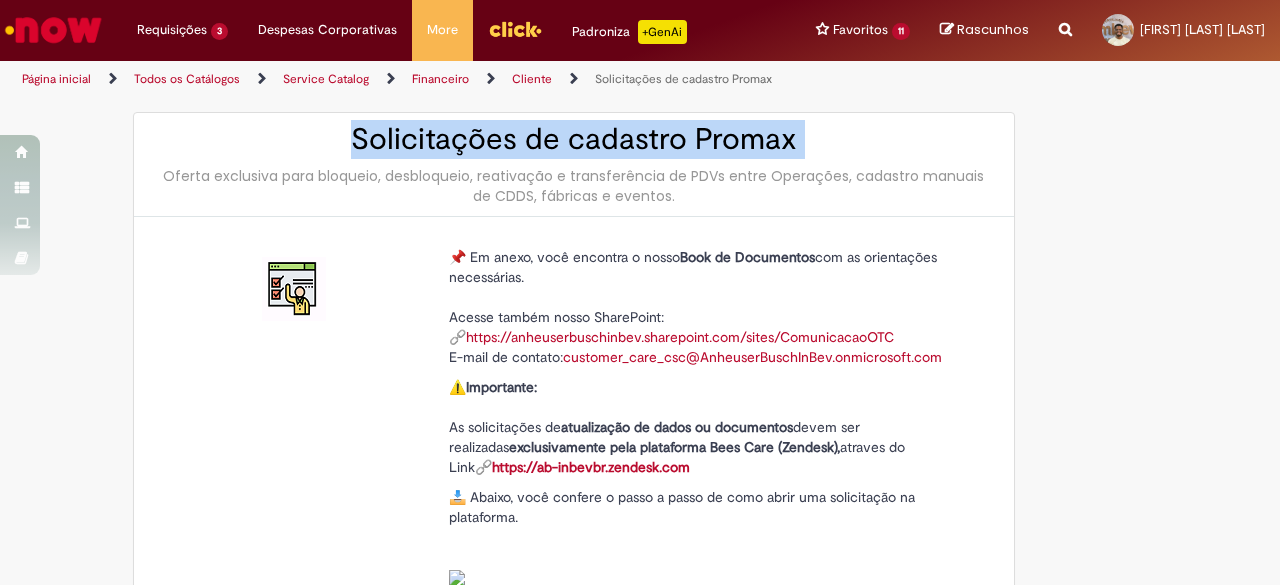 scroll, scrollTop: 0, scrollLeft: 0, axis: both 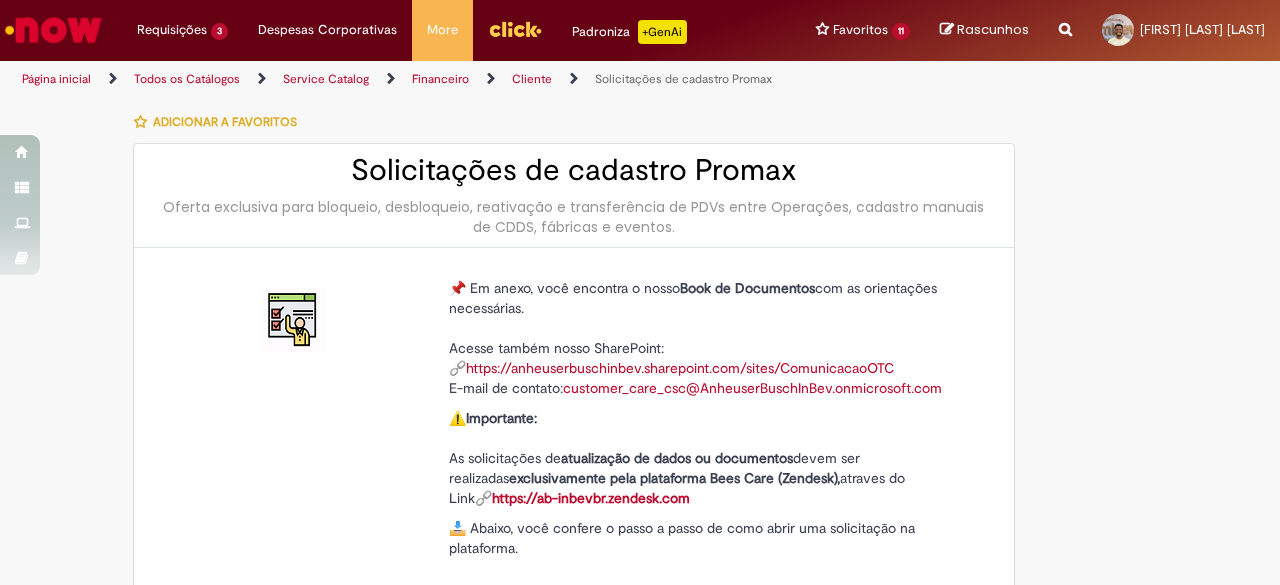 click on "Oferta exclusiva para bloqueio, desbloqueio, reativação e transferência de PDVs entre Operações, cadastro manuais de CDDS, fábricas e eventos." at bounding box center (574, 217) 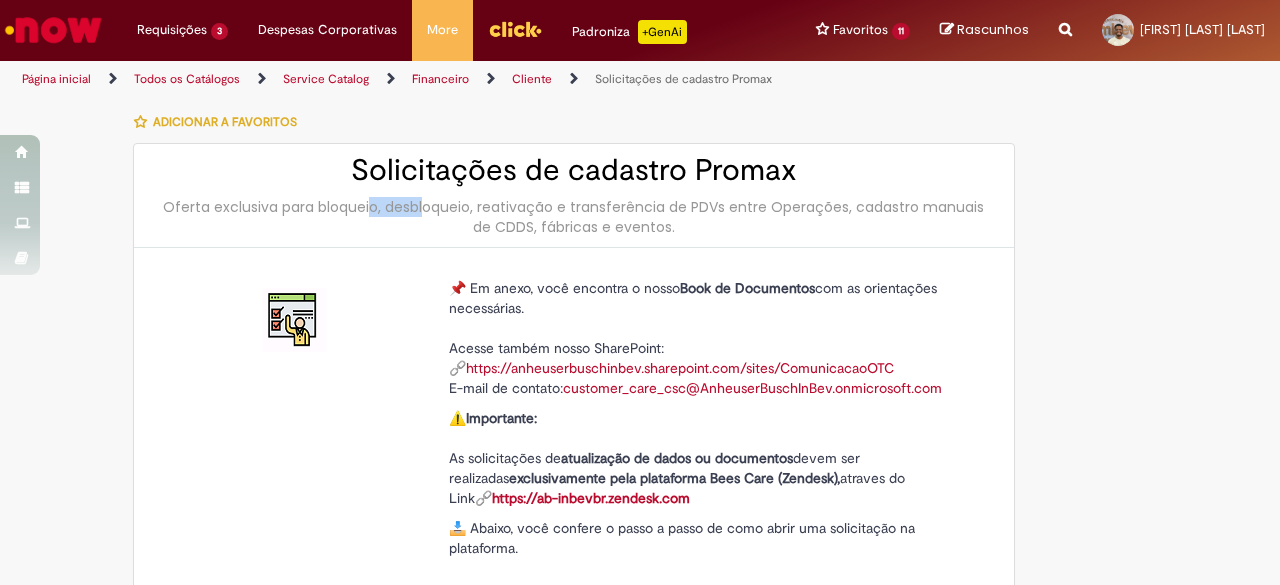 click on "Oferta exclusiva para bloqueio, desbloqueio, reativação e transferência de PDVs entre Operações, cadastro manuais de CDDS, fábricas e eventos." at bounding box center (574, 217) 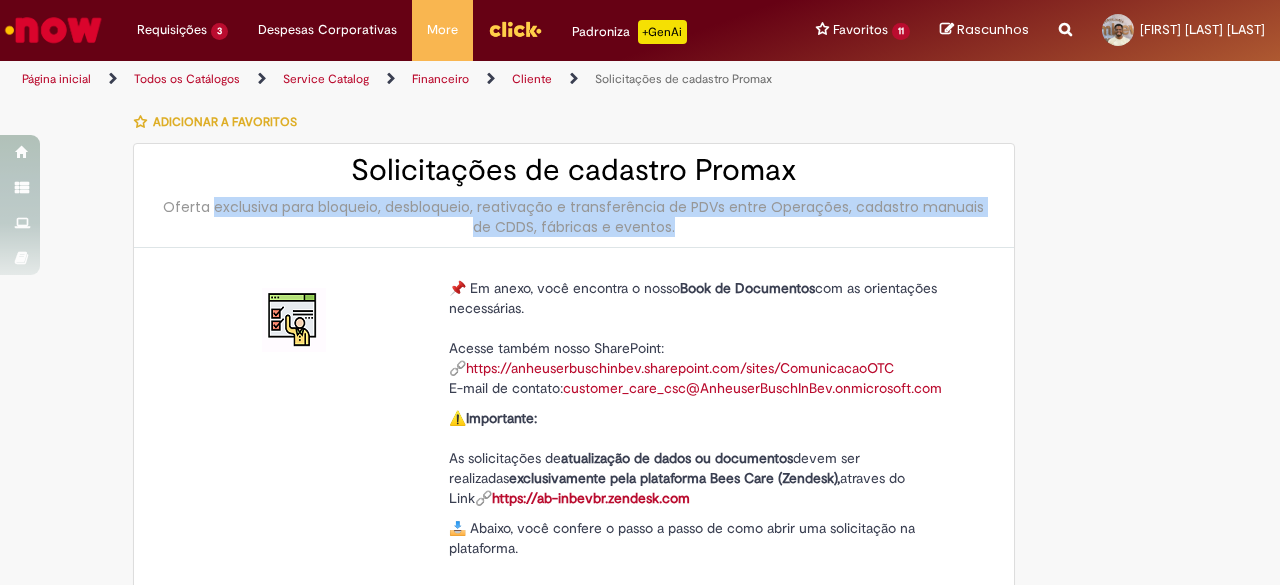 click on "Oferta exclusiva para bloqueio, desbloqueio, reativação e transferência de PDVs entre Operações, cadastro manuais de CDDS, fábricas e eventos." at bounding box center [574, 217] 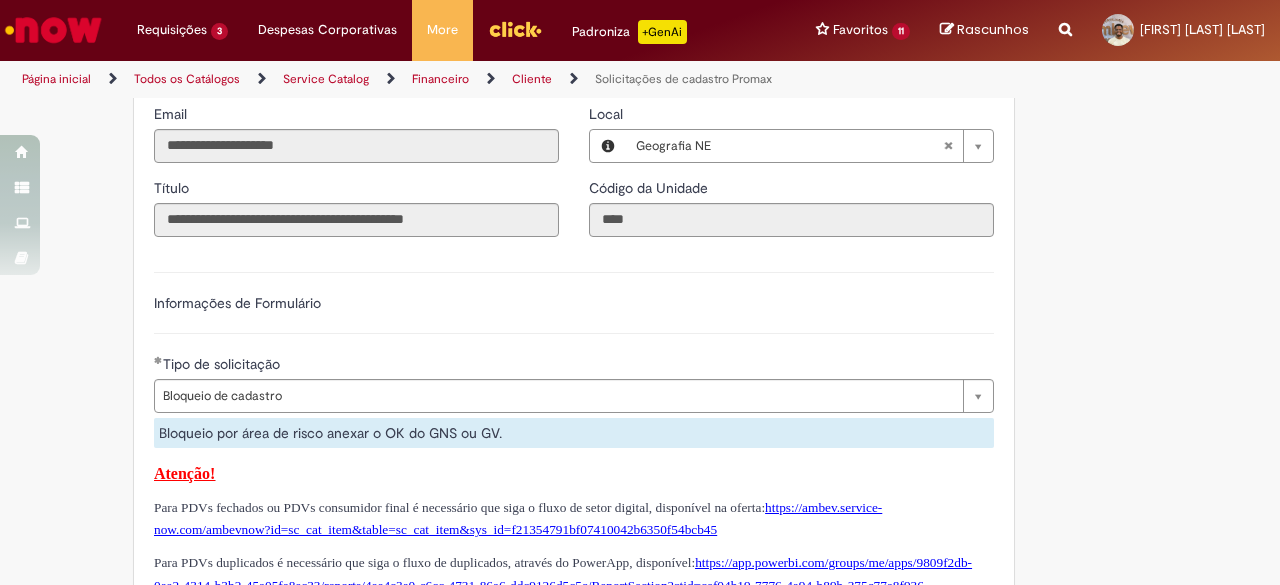 scroll, scrollTop: 800, scrollLeft: 0, axis: vertical 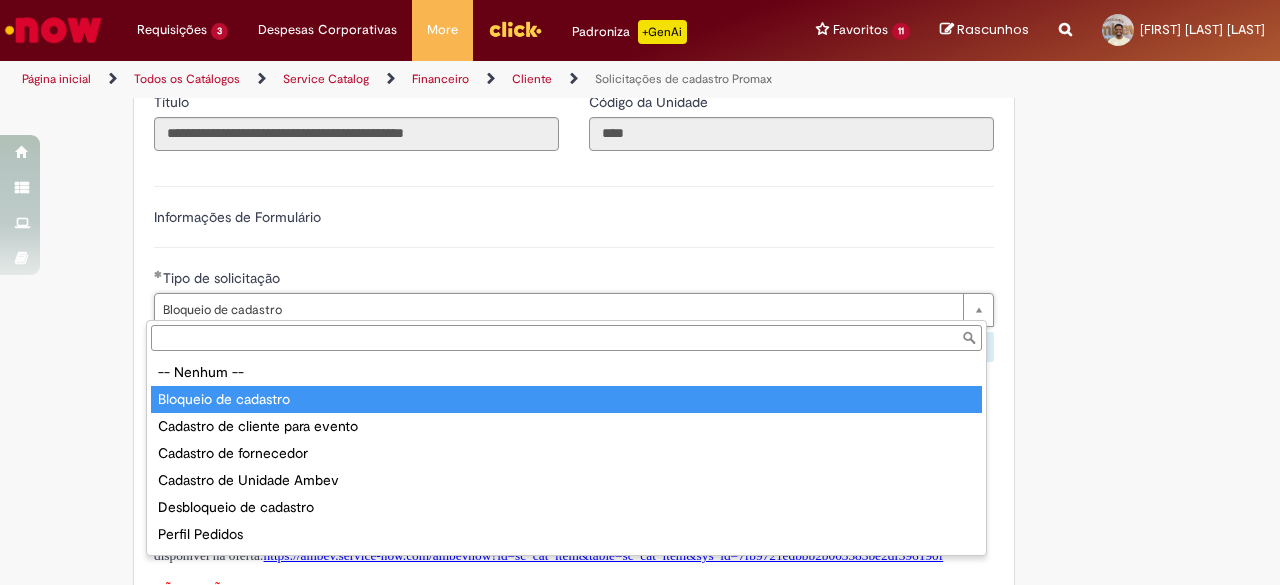 type on "**********" 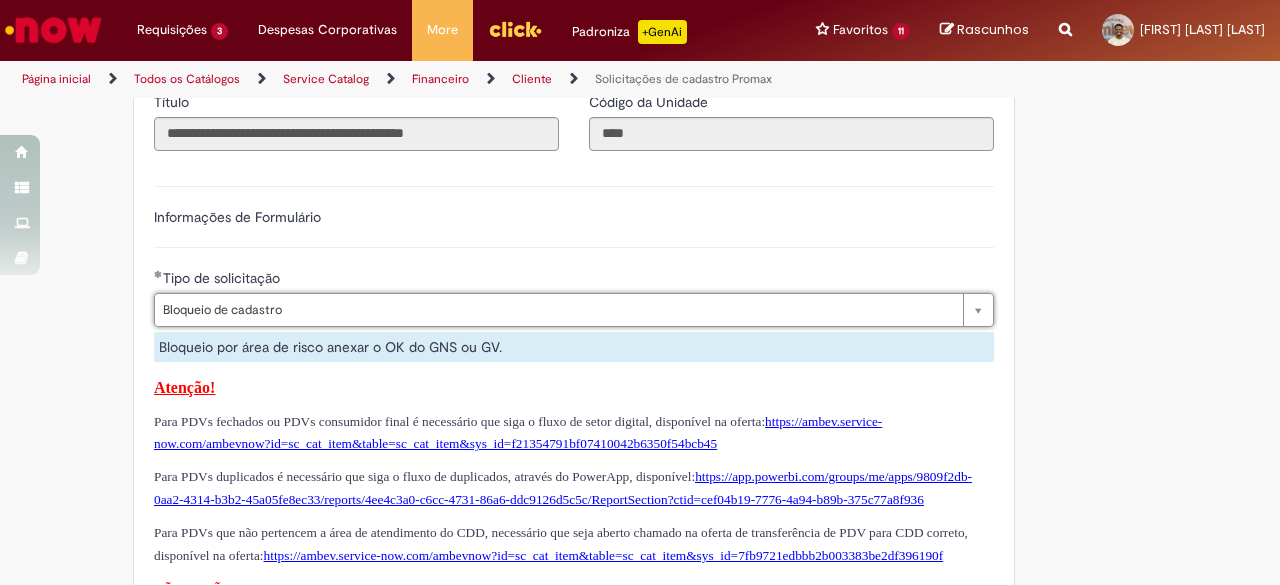 scroll, scrollTop: 1000, scrollLeft: 0, axis: vertical 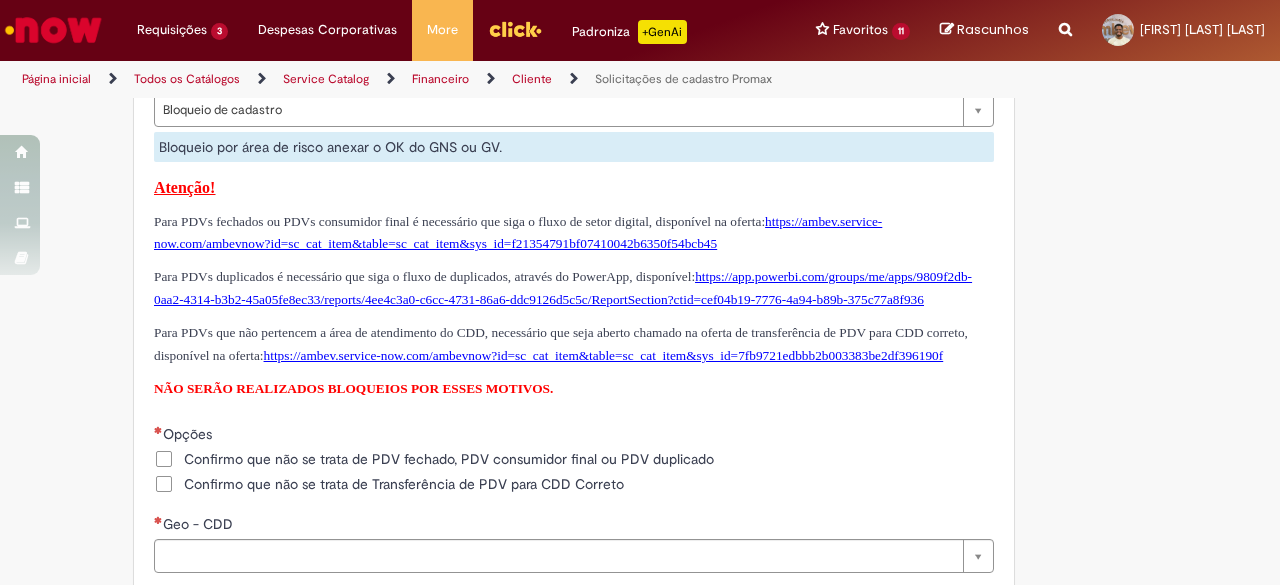 click on "Atenção!
Para PDVs fechados ou PDVs consumidor final é necessário que siga o fluxo de setor digital, disponível na oferta:  https://ambev.service-now.com/ambevnow?id=sc_cat_item&table=sc_cat_item&sys_id=f21354791bf07410042b6350f54bcb45
Para PDVs duplicados é necessário que siga o fluxo de duplicados, através do PowerApp, disponível:  https://app.powerbi.com/groups/me/apps/9809f2db-0aa2-4314-b3b2-45a05fe8ec33/reports/4ee4c3a0-c6cc-4731-86a6-ddc9126d5c5c/ReportSection?ctid=cef04b19-7776-4a94-b89b-375c77a8f936
Para PDVs que não pertencem a área de atendimento do CDD, necessário que seja aberto chamado na oferta de transferência de PDV para CDD correto, disponível na oferta:  https://ambev.service-now.com/ambevnow?id=sc_cat_item&table=sc_cat_item&sys_id=7fb9721edbbb2b003383be2df396190f
NÃO SERÃO REALIZADOS BLOQUEIOS POR ESSES MOTIVOS." at bounding box center (574, 288) 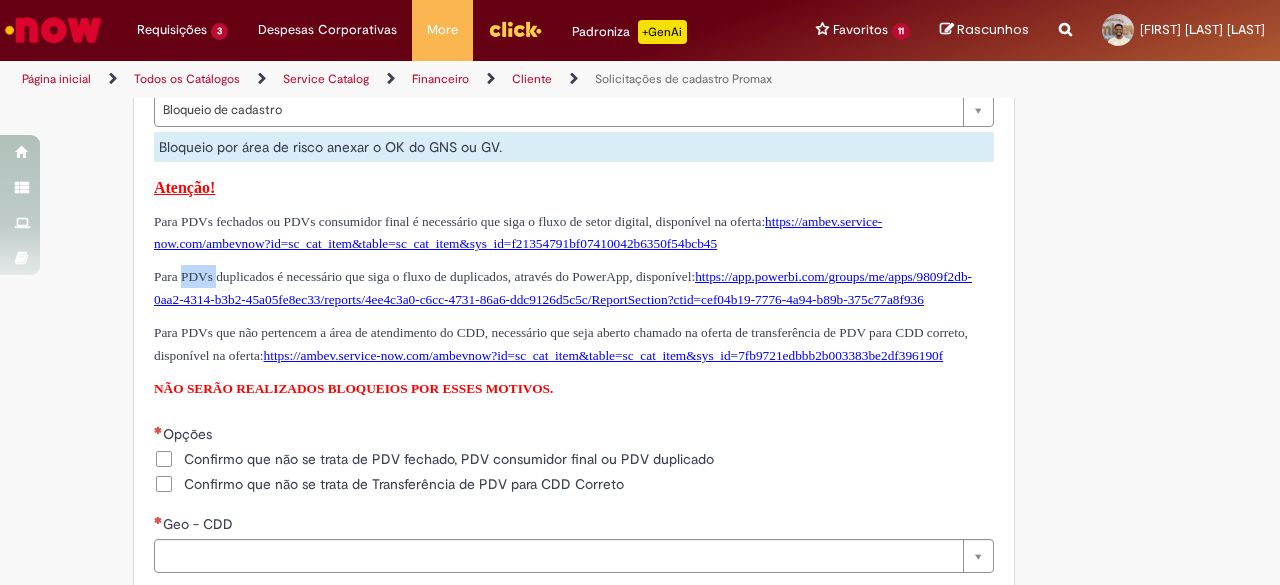 click on "Para PDVs duplicados é necessário que siga o fluxo de duplicados, através do PowerApp, disponível:  https://app.powerbi.com/groups/me/apps/9809f2db-0aa2-4314-b3b2-45a05fe8ec33/reports/4ee4c3a0-c6cc-4731-86a6-ddc9126d5c5c/ReportSection?ctid=cef04b19-7776-4a94-b89b-375c77a8f936" at bounding box center (574, 288) 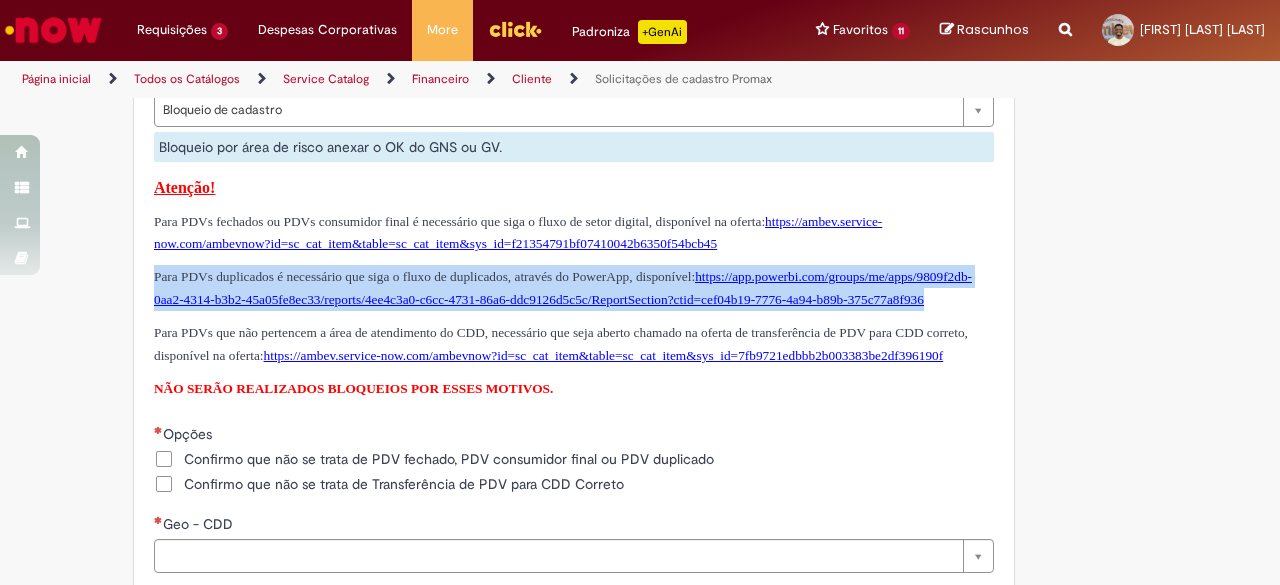 click on "Para PDVs duplicados é necessário que siga o fluxo de duplicados, através do PowerApp, disponível:  https://app.powerbi.com/groups/me/apps/9809f2db-0aa2-4314-b3b2-45a05fe8ec33/reports/4ee4c3a0-c6cc-4731-86a6-ddc9126d5c5c/ReportSection?ctid=cef04b19-7776-4a94-b89b-375c77a8f936" at bounding box center [574, 288] 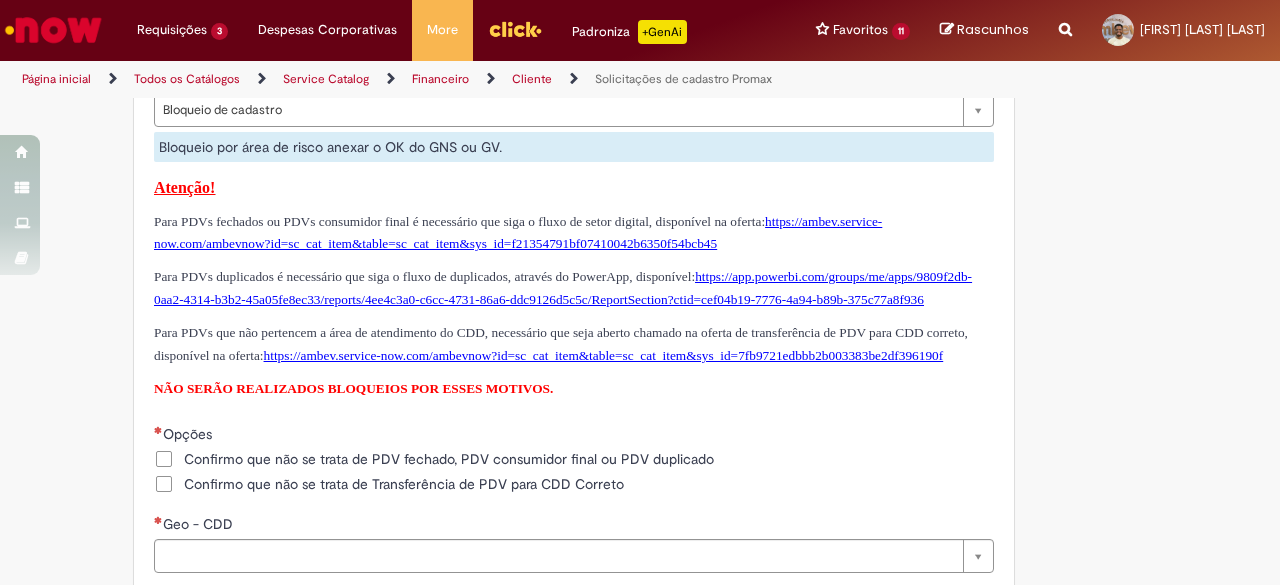 click on "Para PDVs que não pertencem a área de atendimento do CDD, necessário que seja aberto chamado na oferta de transferência de PDV para CDD correto, disponível na oferta:  https://ambev.service-now.com/ambevnow?id=sc_cat_item&table=sc_cat_item&sys_id=7fb9721edbbb2b003383be2df396190f" at bounding box center [561, 344] 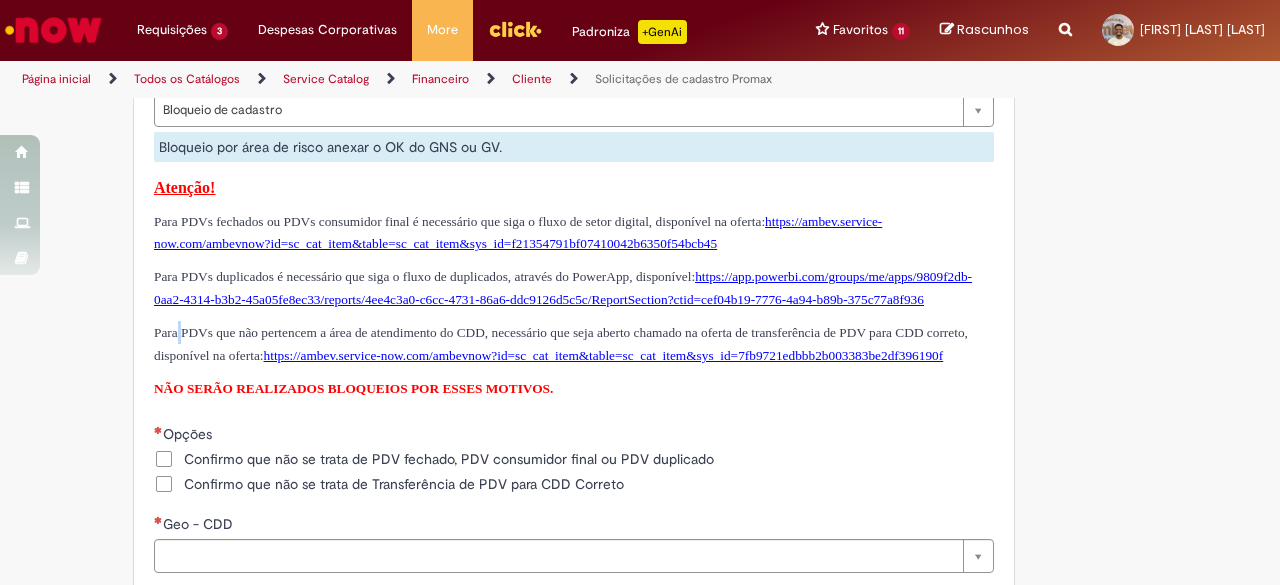click on "Para PDVs que não pertencem a área de atendimento do CDD, necessário que seja aberto chamado na oferta de transferência de PDV para CDD correto, disponível na oferta:  https://ambev.service-now.com/ambevnow?id=sc_cat_item&table=sc_cat_item&sys_id=7fb9721edbbb2b003383be2df396190f" at bounding box center (561, 344) 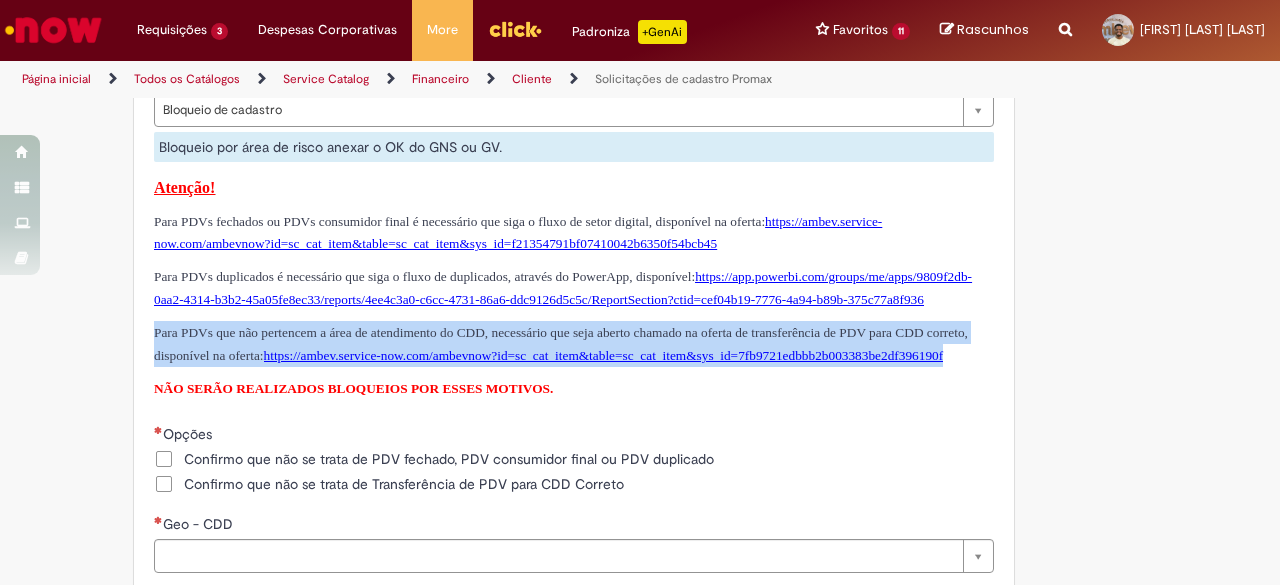 click on "Para PDVs que não pertencem a área de atendimento do CDD, necessário que seja aberto chamado na oferta de transferência de PDV para CDD correto, disponível na oferta:  https://ambev.service-now.com/ambevnow?id=sc_cat_item&table=sc_cat_item&sys_id=7fb9721edbbb2b003383be2df396190f" at bounding box center [561, 344] 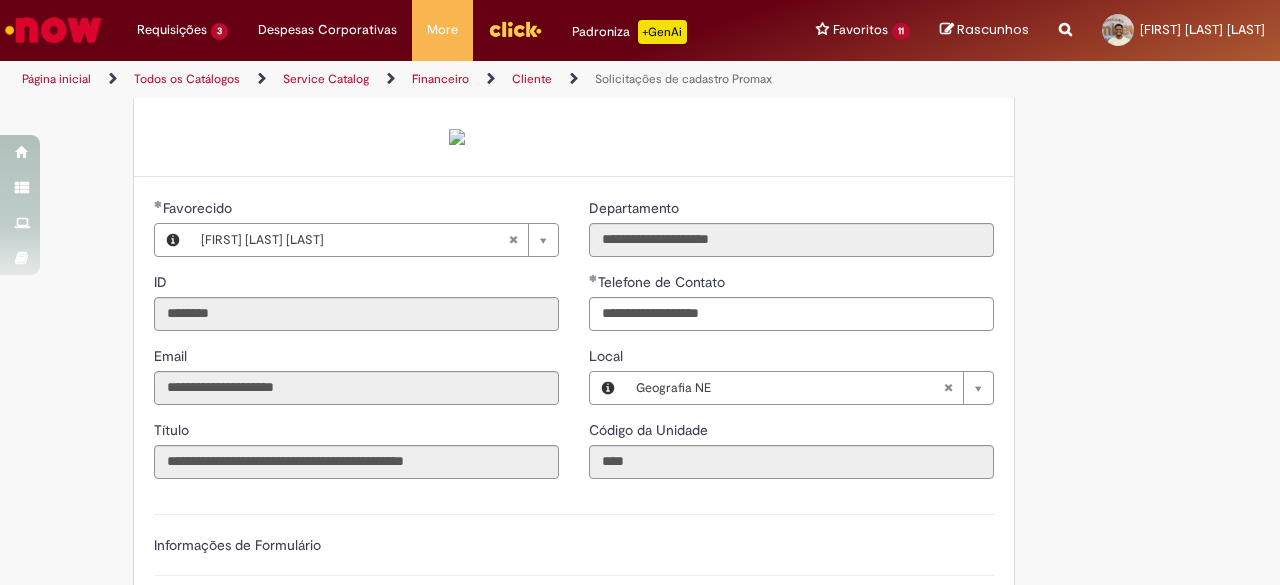 scroll, scrollTop: 300, scrollLeft: 0, axis: vertical 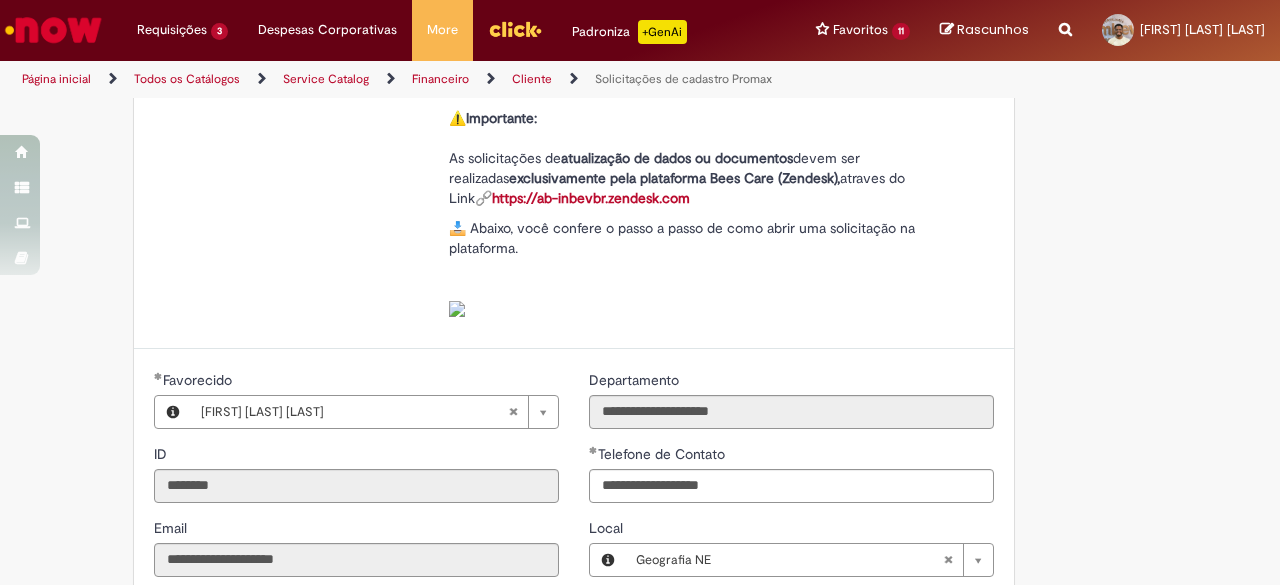 click on "📥 Abaixo, você confere o passo a passo de como abrir uma solicitação na plataforma." at bounding box center (714, 268) 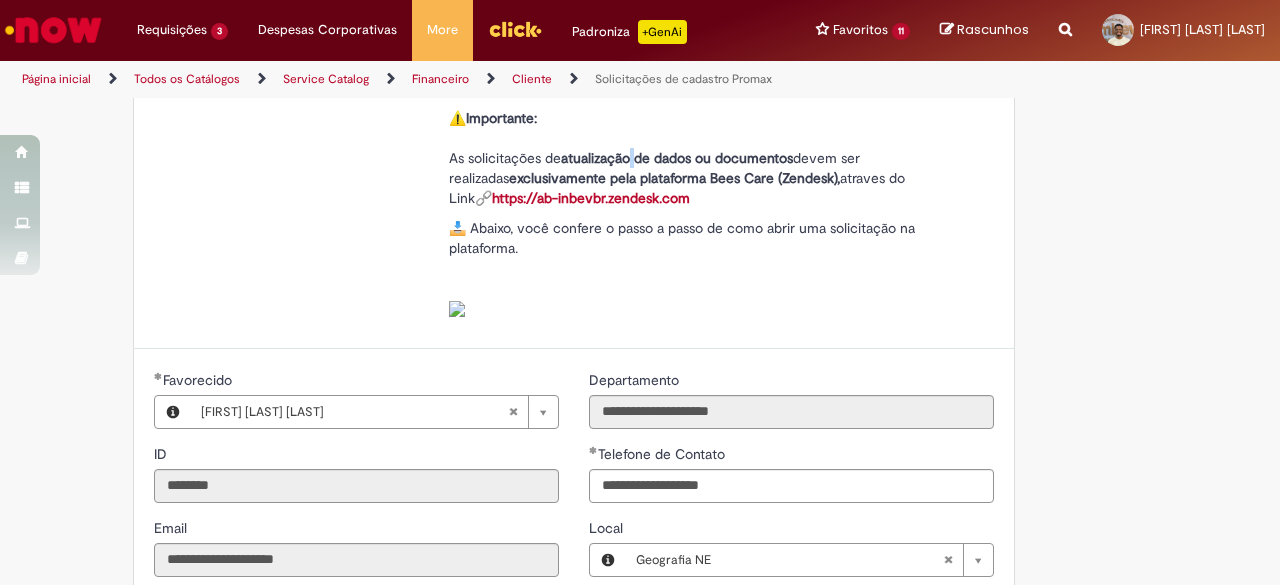 click on "atualização de dados ou documentos" at bounding box center [677, 158] 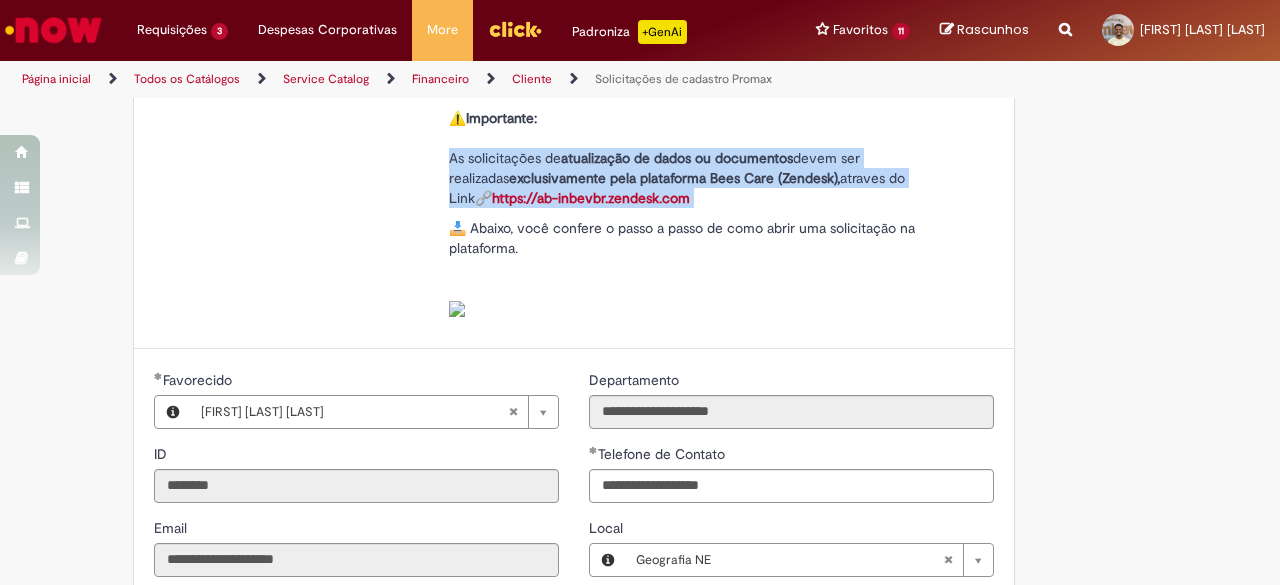 click on "atualização de dados ou documentos" at bounding box center (677, 158) 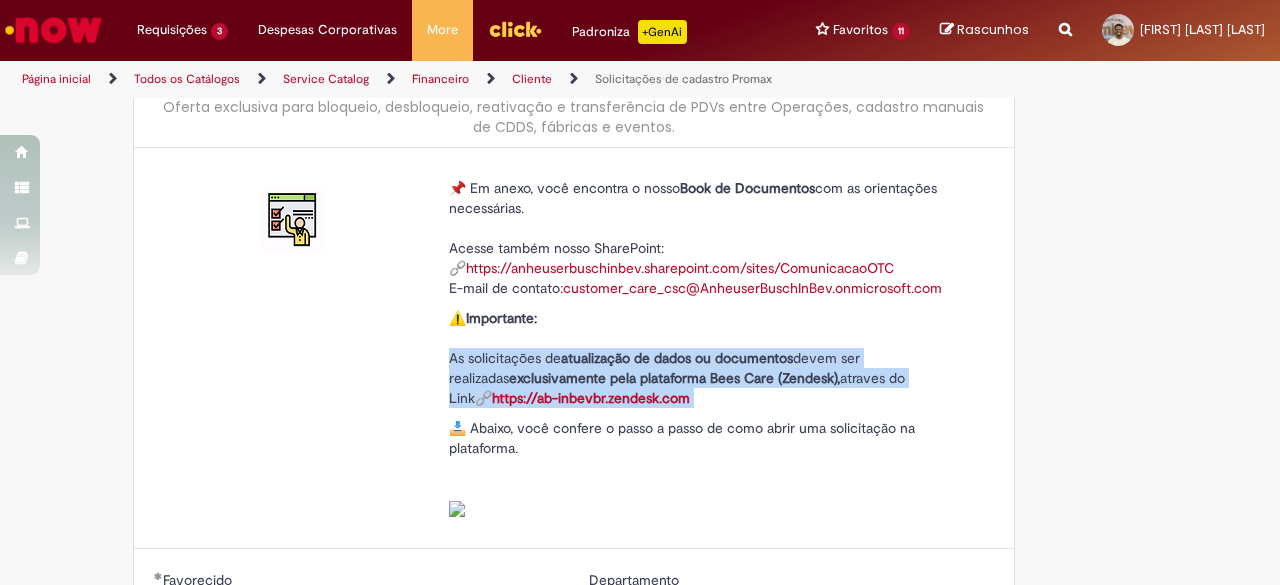 click on "⚠️  Importante: As solicitações de  atualização de dados ou documentos  devem ser realizadas  exclusivamente pela plataforma Bees Care (Zendesk),  atraves do Link 🔗  https://ab-inbevbr.zendesk.com" at bounding box center (714, 358) 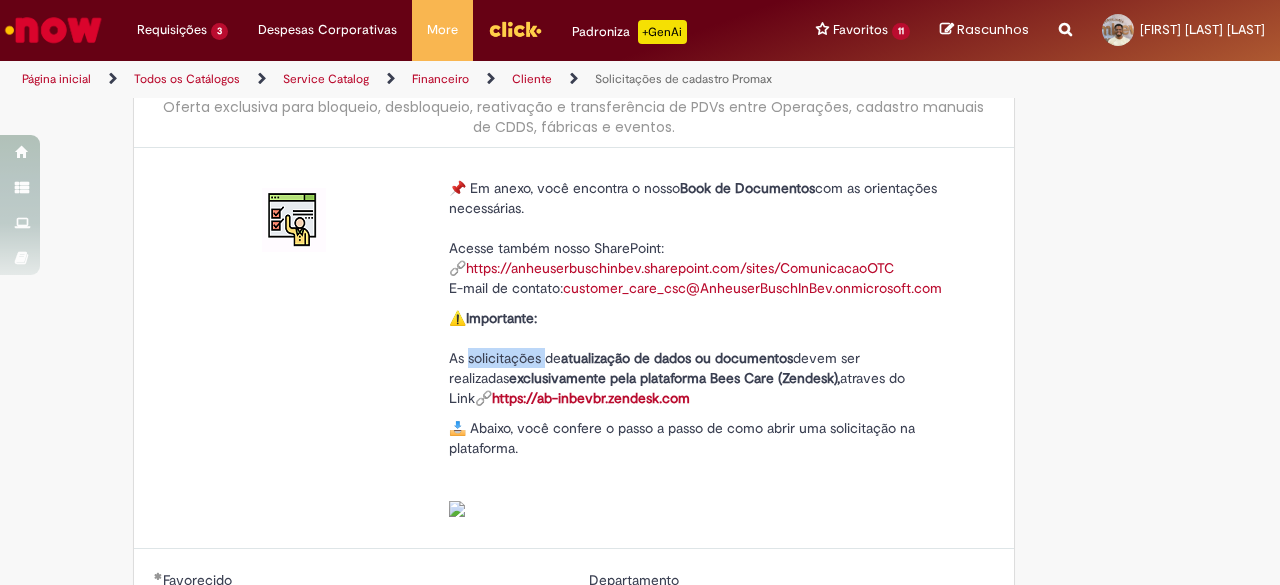 click on "⚠️  Importante: As solicitações de  atualização de dados ou documentos  devem ser realizadas  exclusivamente pela plataforma Bees Care (Zendesk),  atraves do Link 🔗  https://ab-inbevbr.zendesk.com" at bounding box center [714, 358] 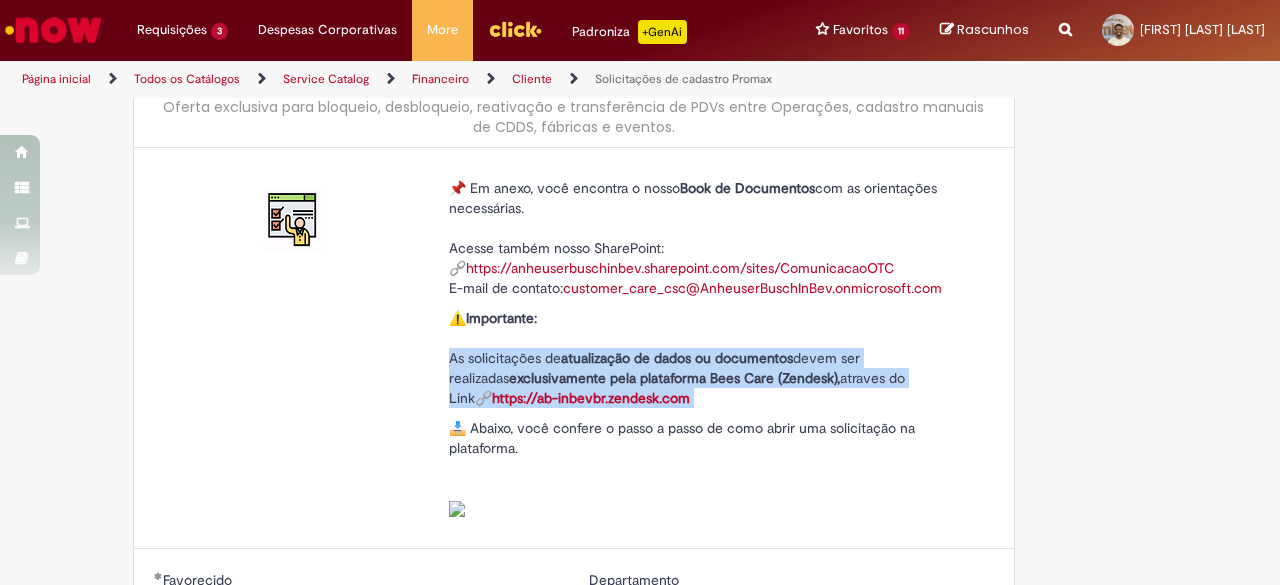 click on "⚠️  Importante: As solicitações de  atualização de dados ou documentos  devem ser realizadas  exclusivamente pela plataforma Bees Care (Zendesk),  atraves do Link 🔗  https://ab-inbevbr.zendesk.com" at bounding box center [714, 358] 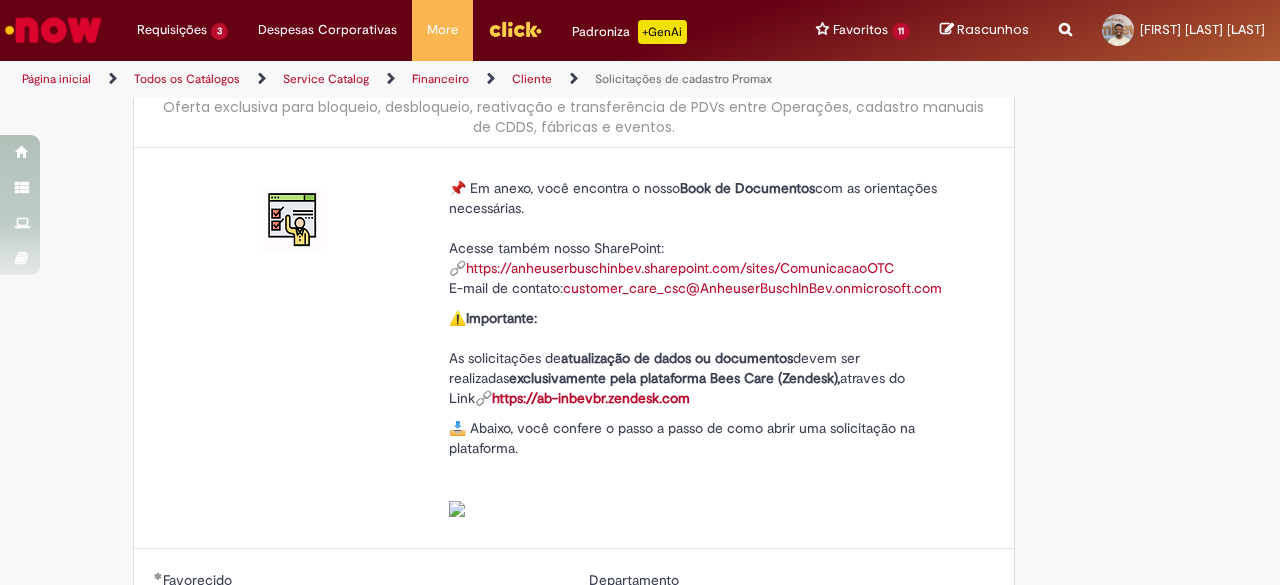 click on "exclusivamente pela plataforma Bees Care (Zendesk)," at bounding box center (674, 378) 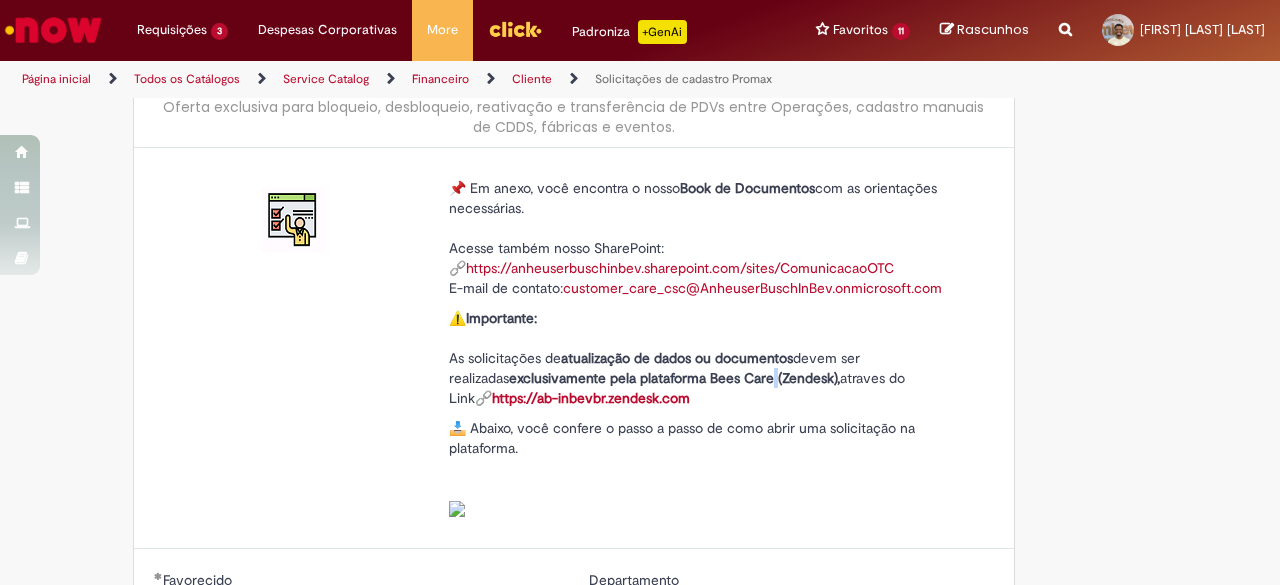 click on "exclusivamente pela plataforma Bees Care (Zendesk)," at bounding box center (674, 378) 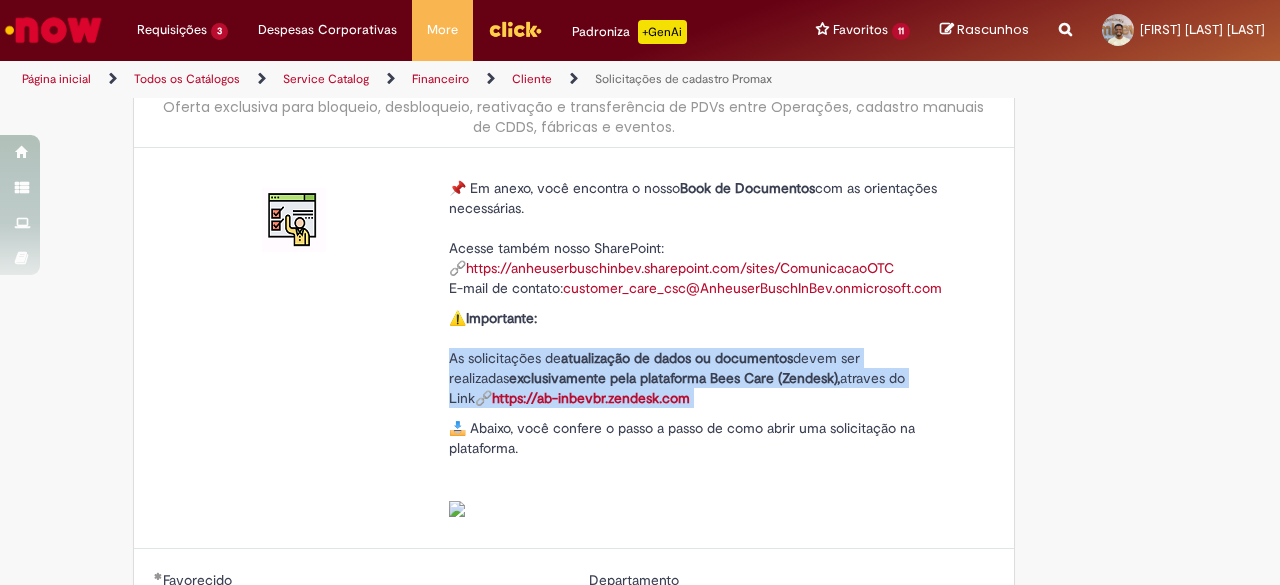 click on "exclusivamente pela plataforma Bees Care (Zendesk)," at bounding box center (674, 378) 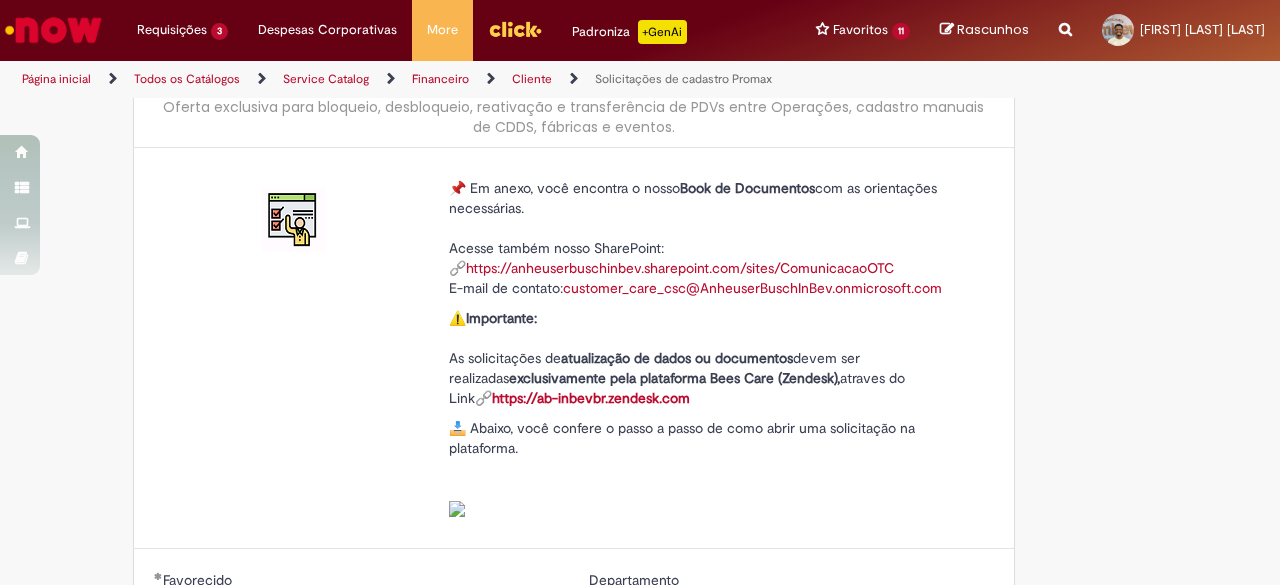 click on "⚠️  Importante: As solicitações de  atualização de dados ou documentos  devem ser realizadas  exclusivamente pela plataforma Bees Care (Zendesk),  atraves do Link 🔗  https://ab-inbevbr.zendesk.com" at bounding box center (714, 358) 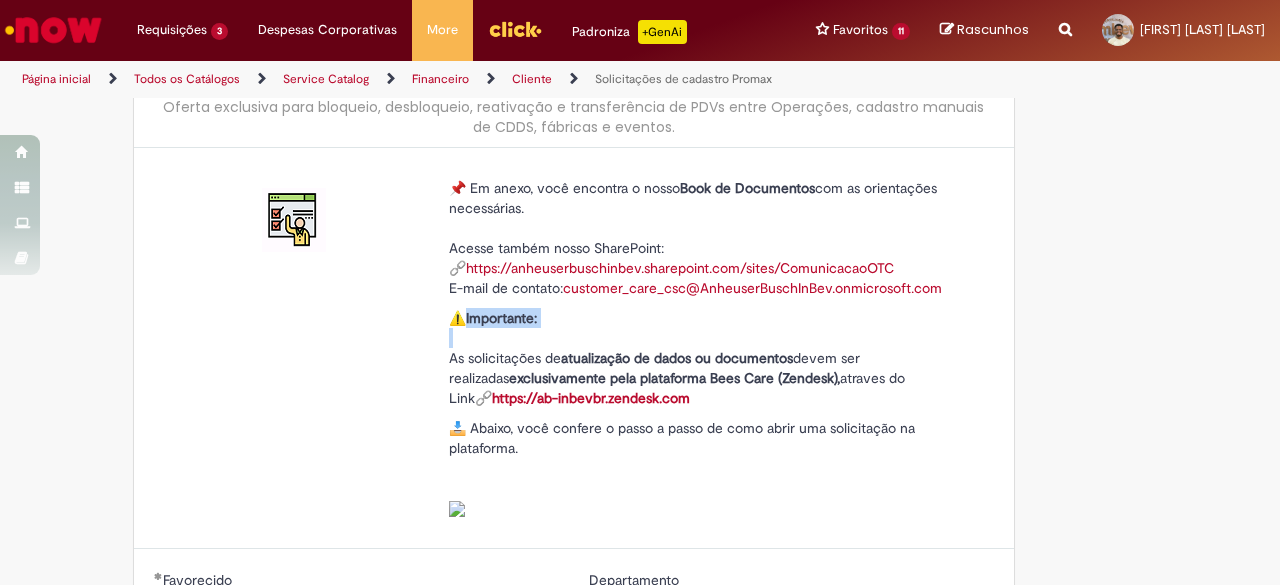 click on "⚠️  Importante: As solicitações de  atualização de dados ou documentos  devem ser realizadas  exclusivamente pela plataforma Bees Care (Zendesk),  atraves do Link 🔗  https://ab-inbevbr.zendesk.com" at bounding box center [714, 358] 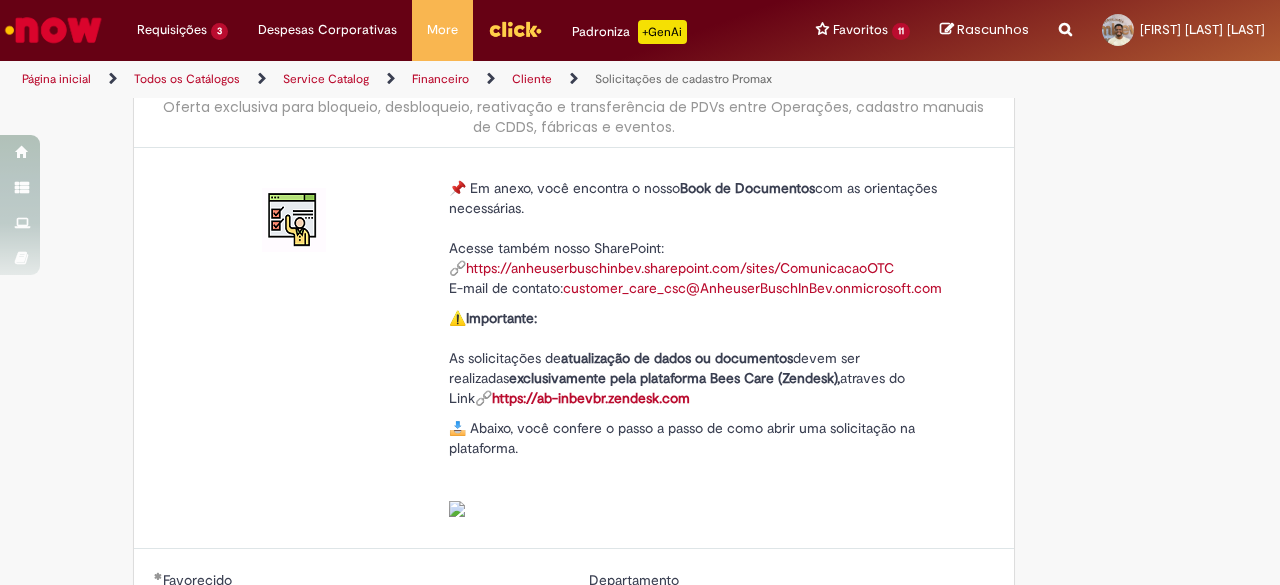 click on "atualização de dados ou documentos" at bounding box center (677, 358) 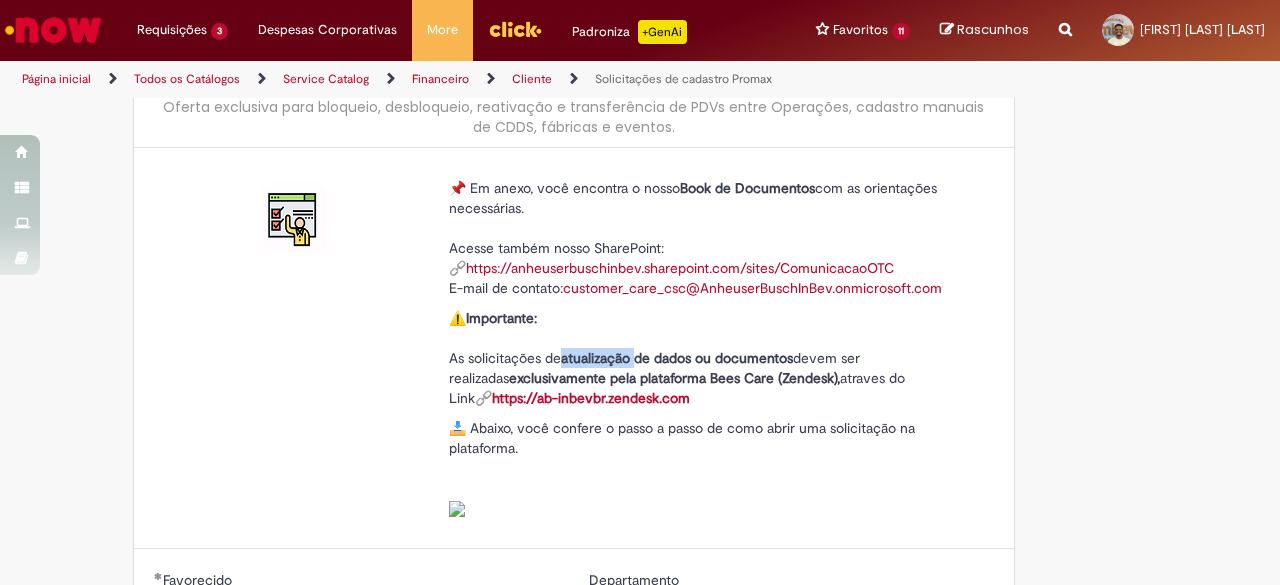 click on "atualização de dados ou documentos" at bounding box center [677, 358] 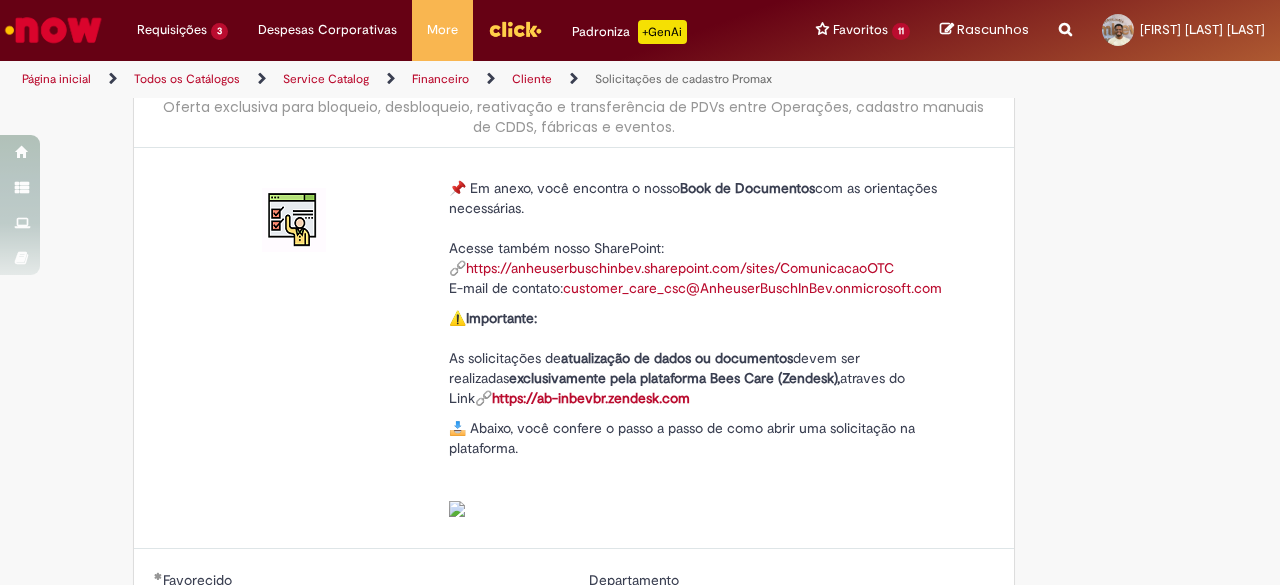 click on "https://anheuserbuschinbev.sharepoint.com/sites/ComunicacaoOTC" at bounding box center [680, 268] 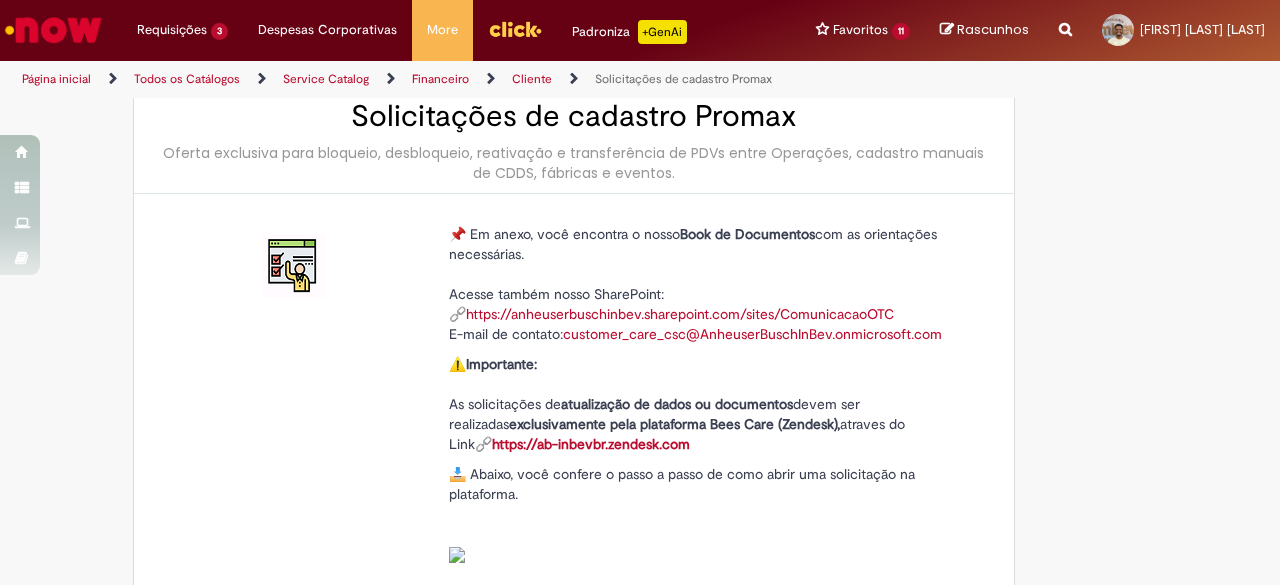 scroll, scrollTop: 100, scrollLeft: 0, axis: vertical 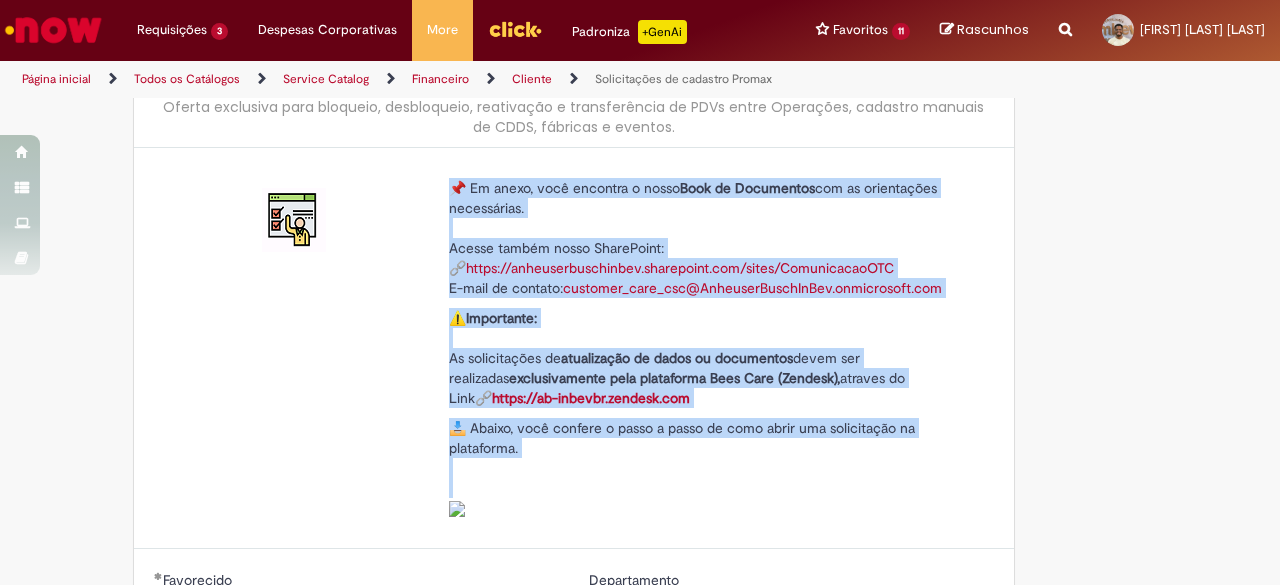 drag, startPoint x: 448, startPoint y: 179, endPoint x: 747, endPoint y: 543, distance: 471.05945 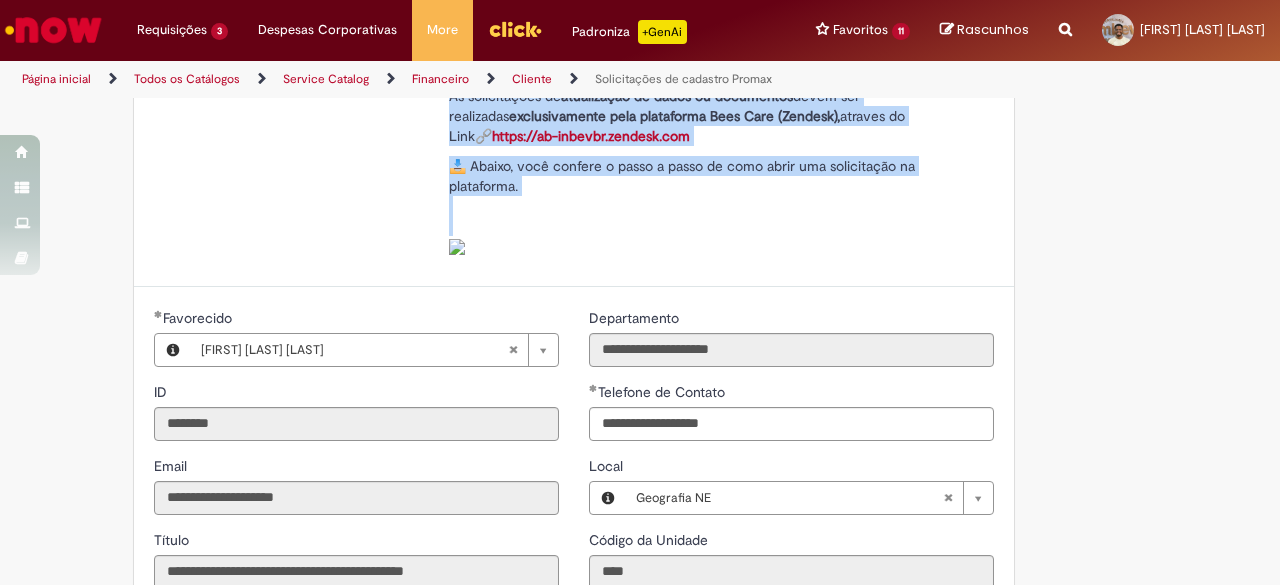 scroll, scrollTop: 0, scrollLeft: 0, axis: both 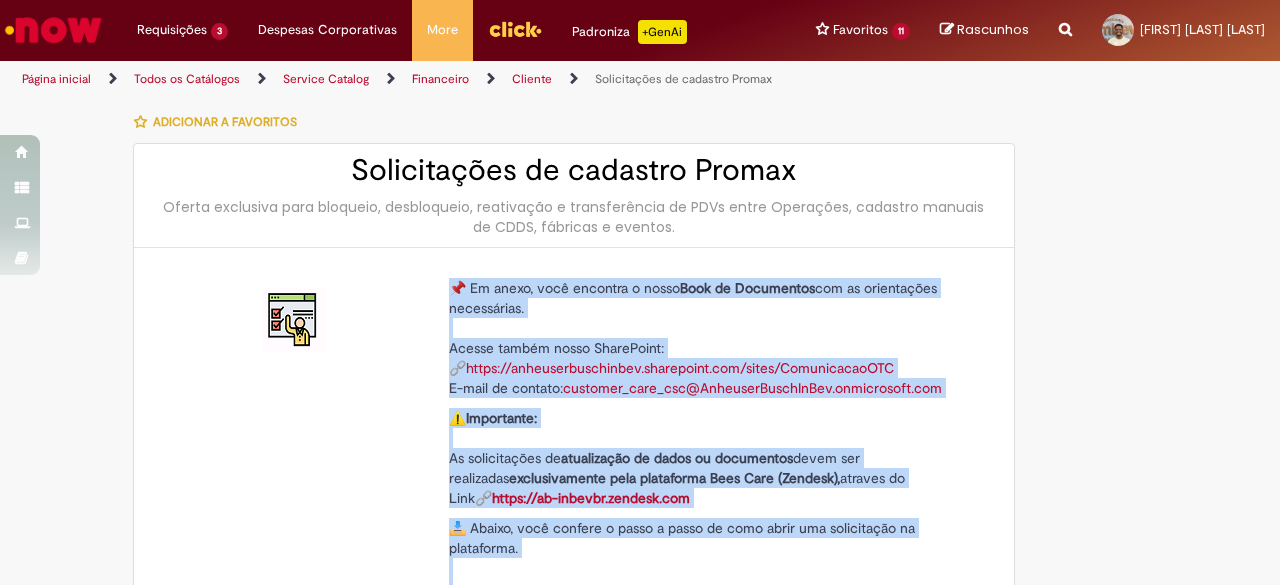 click on "📌 Em anexo, você encontra o nosso  Book de Documentos  com as orientações necessárias. Acesse também nosso SharePoint: 🔗  https://anheuserbuschinbev.sharepoint.com/sites/ComunicacaoOTC E-mail de contato:   customer_care_csc@AnheuserBuschInBev.onmicrosoft.com" at bounding box center (714, 338) 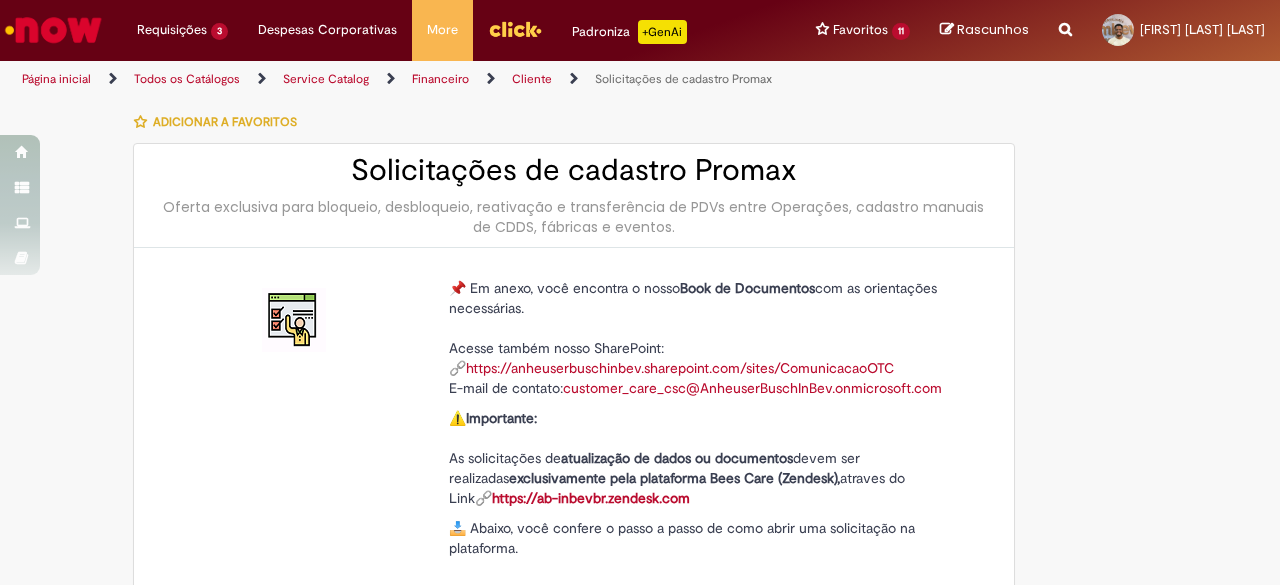 click on "📌 Em anexo, você encontra o nosso  Book de Documentos  com as orientações necessárias. Acesse também nosso SharePoint: 🔗  https://anheuserbuschinbev.sharepoint.com/sites/ComunicacaoOTC E-mail de contato:   customer_care_csc@AnheuserBuschInBev.onmicrosoft.com" at bounding box center [714, 338] 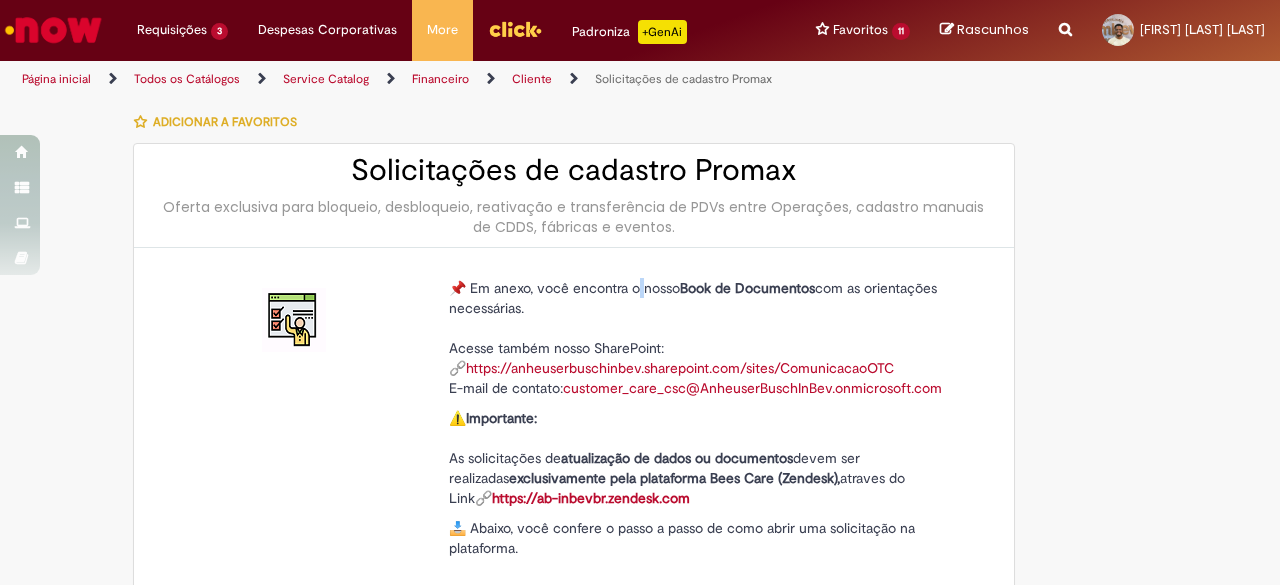 click on "📌 Em anexo, você encontra o nosso  Book de Documentos  com as orientações necessárias. Acesse também nosso SharePoint: 🔗  https://anheuserbuschinbev.sharepoint.com/sites/ComunicacaoOTC E-mail de contato:   customer_care_csc@AnheuserBuschInBev.onmicrosoft.com" at bounding box center [714, 338] 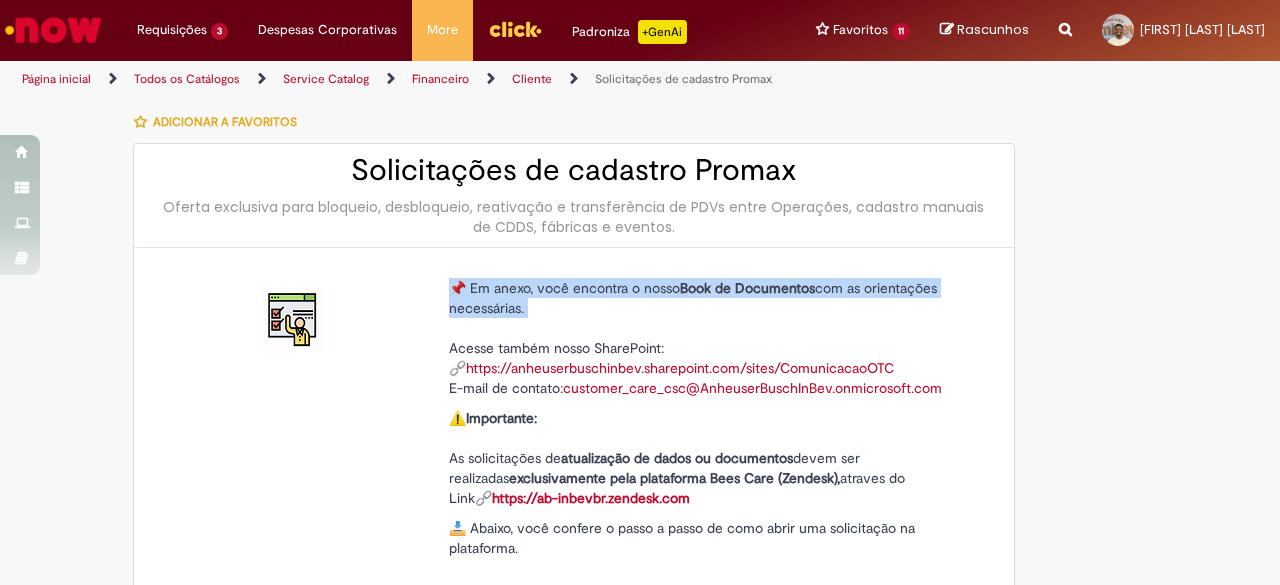 click on "📌 Em anexo, você encontra o nosso  Book de Documentos  com as orientações necessárias. Acesse também nosso SharePoint: 🔗  https://anheuserbuschinbev.sharepoint.com/sites/ComunicacaoOTC E-mail de contato:   customer_care_csc@AnheuserBuschInBev.onmicrosoft.com" at bounding box center [714, 338] 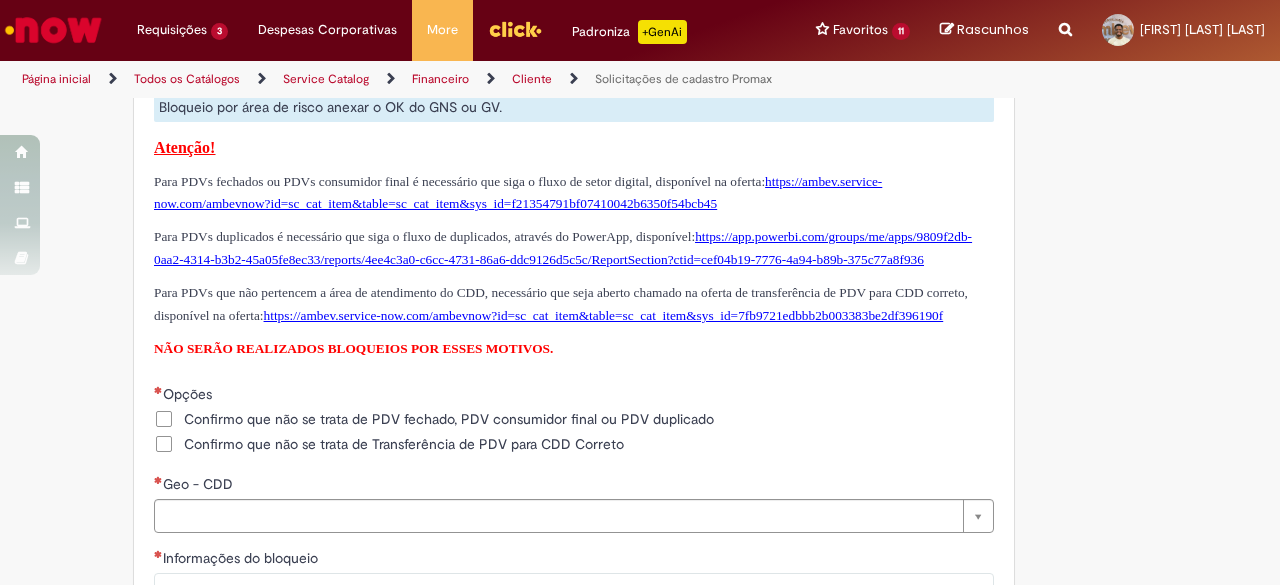 scroll, scrollTop: 1100, scrollLeft: 0, axis: vertical 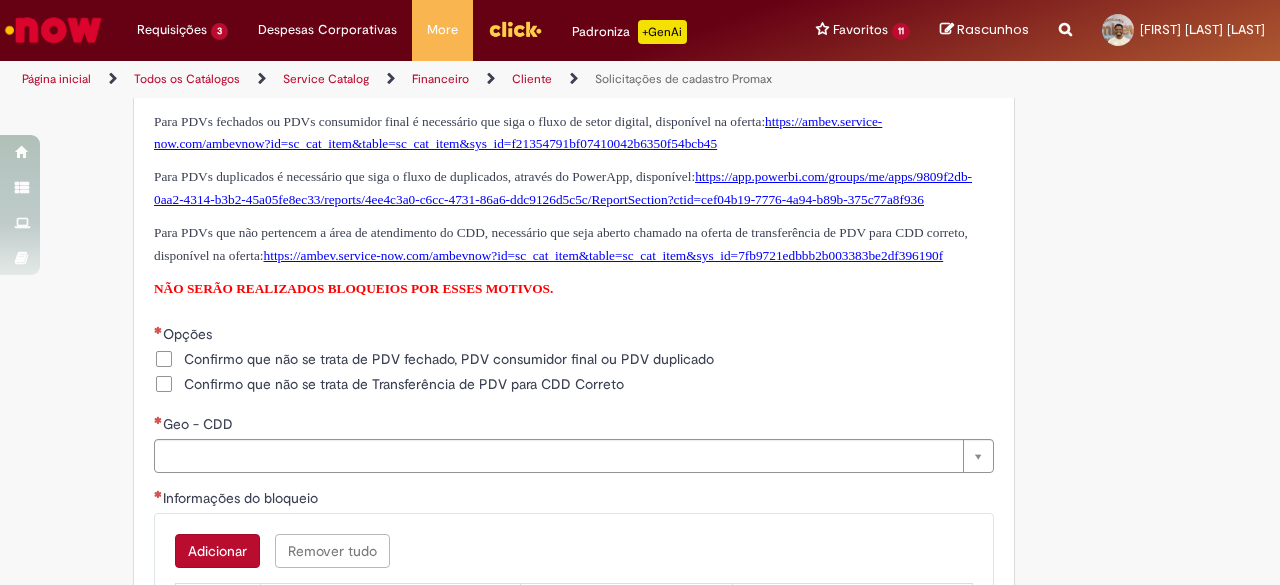 click on "Para PDVs duplicados é necessário que siga o fluxo de duplicados, através do PowerApp, disponível:  https://app.powerbi.com/groups/me/apps/9809f2db-0aa2-4314-b3b2-45a05fe8ec33/reports/4ee4c3a0-c6cc-4731-86a6-ddc9126d5c5c/ReportSection?ctid=cef04b19-7776-4a94-b89b-375c77a8f936" at bounding box center (563, 188) 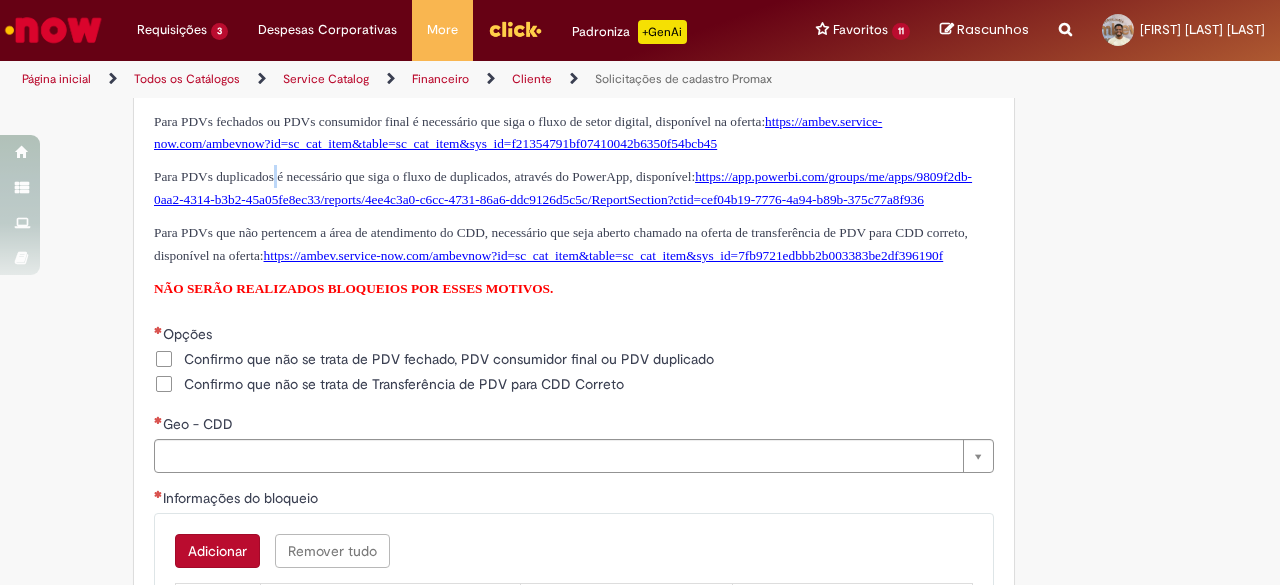 click on "Para PDVs duplicados é necessário que siga o fluxo de duplicados, através do PowerApp, disponível:  https://app.powerbi.com/groups/me/apps/9809f2db-0aa2-4314-b3b2-45a05fe8ec33/reports/4ee4c3a0-c6cc-4731-86a6-ddc9126d5c5c/ReportSection?ctid=cef04b19-7776-4a94-b89b-375c77a8f936" at bounding box center (563, 188) 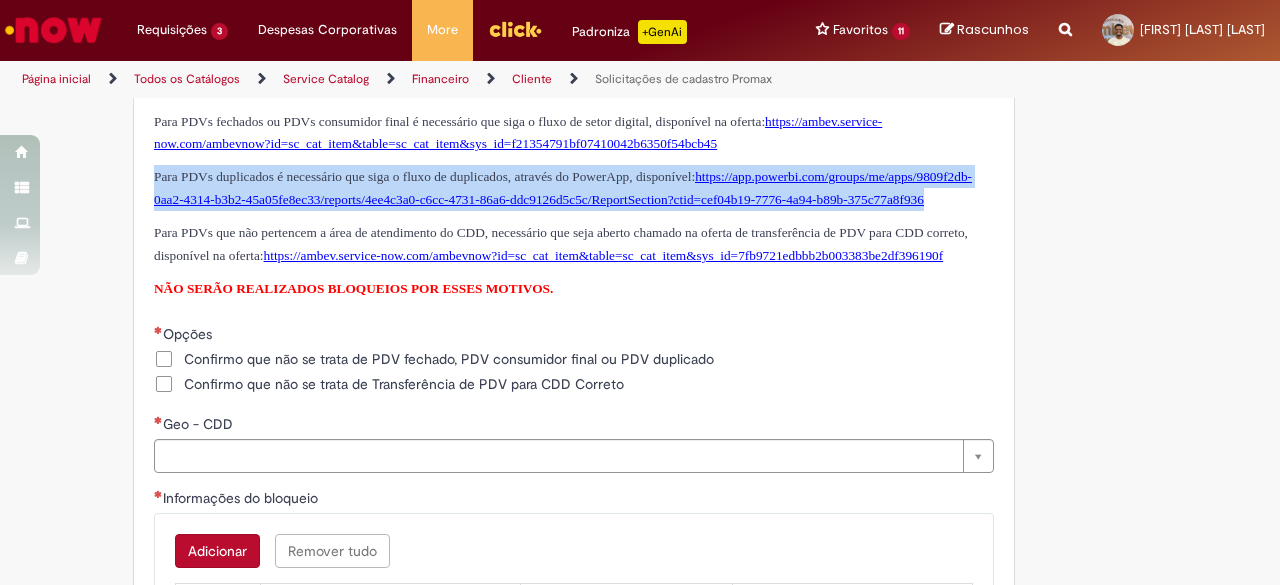 click on "Para PDVs duplicados é necessário que siga o fluxo de duplicados, através do PowerApp, disponível:  https://app.powerbi.com/groups/me/apps/9809f2db-0aa2-4314-b3b2-45a05fe8ec33/reports/4ee4c3a0-c6cc-4731-86a6-ddc9126d5c5c/ReportSection?ctid=cef04b19-7776-4a94-b89b-375c77a8f936" at bounding box center (563, 188) 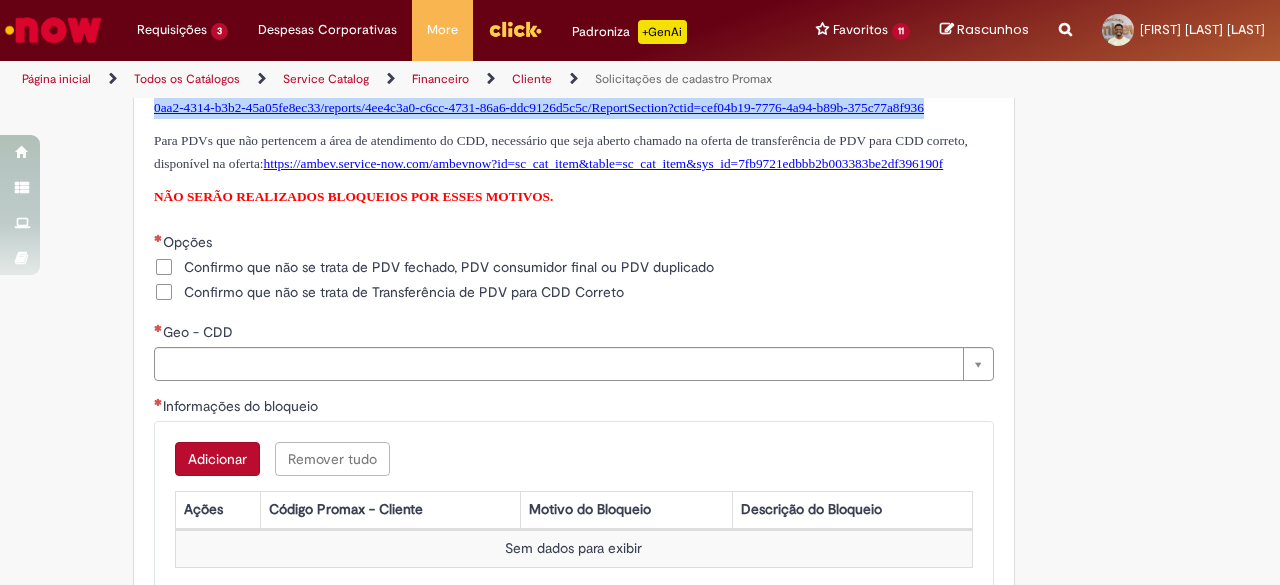 scroll, scrollTop: 1300, scrollLeft: 0, axis: vertical 